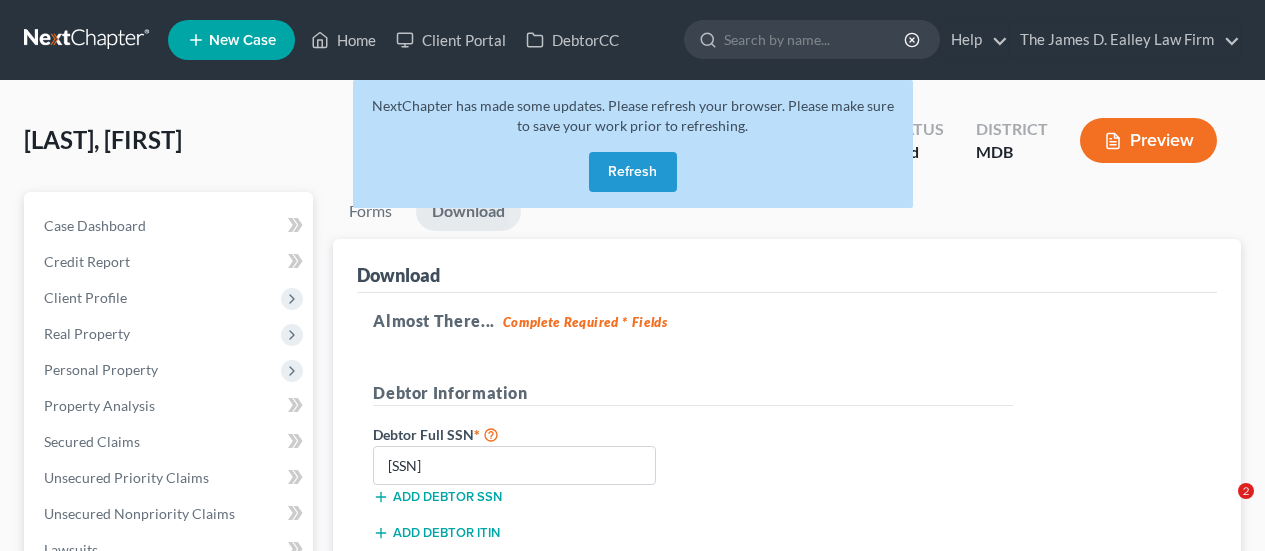scroll, scrollTop: 0, scrollLeft: 0, axis: both 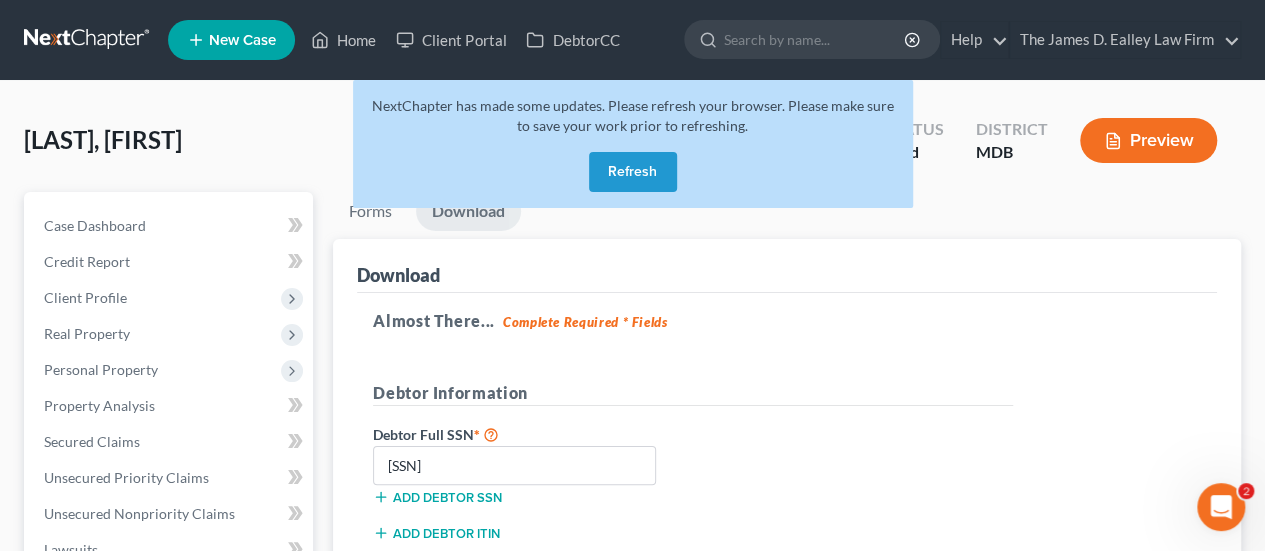 click on "Refresh" at bounding box center (633, 172) 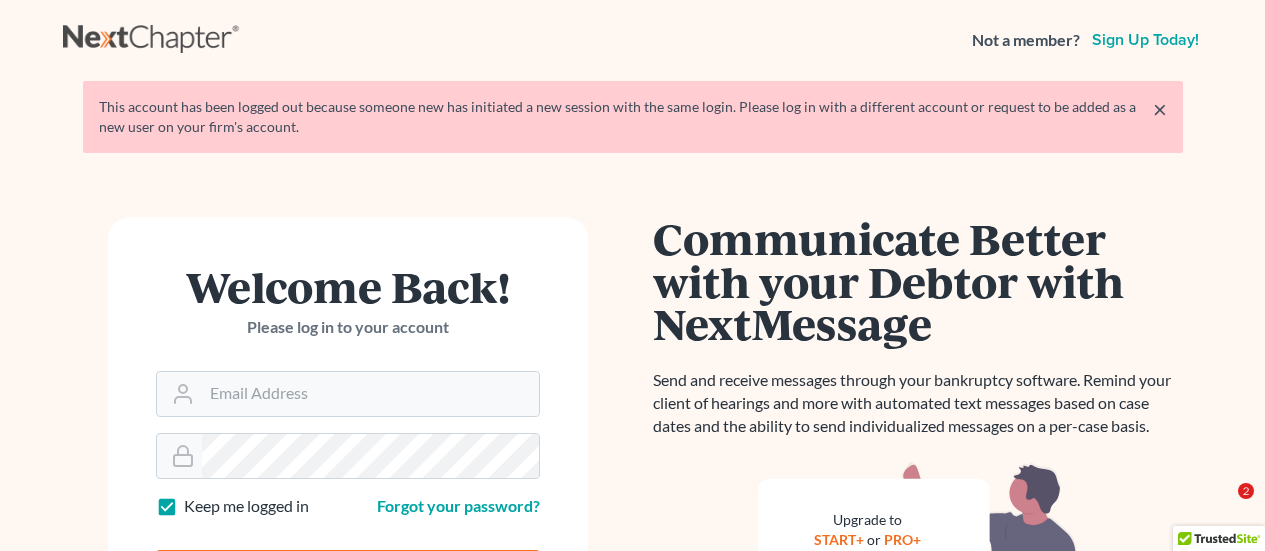 scroll, scrollTop: 0, scrollLeft: 0, axis: both 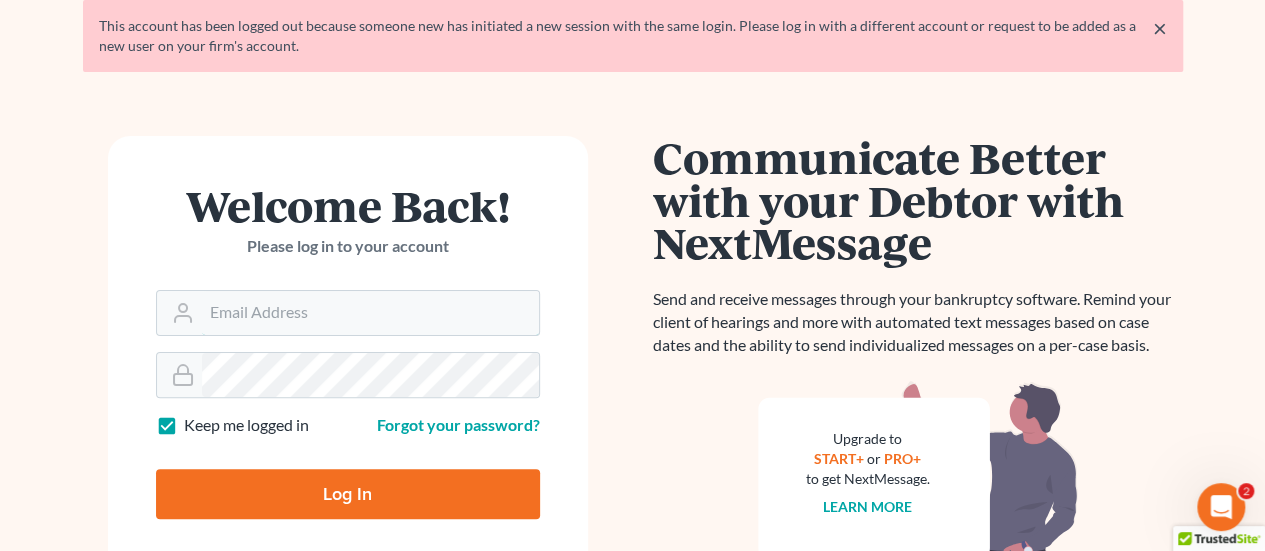 type on "[EMAIL]" 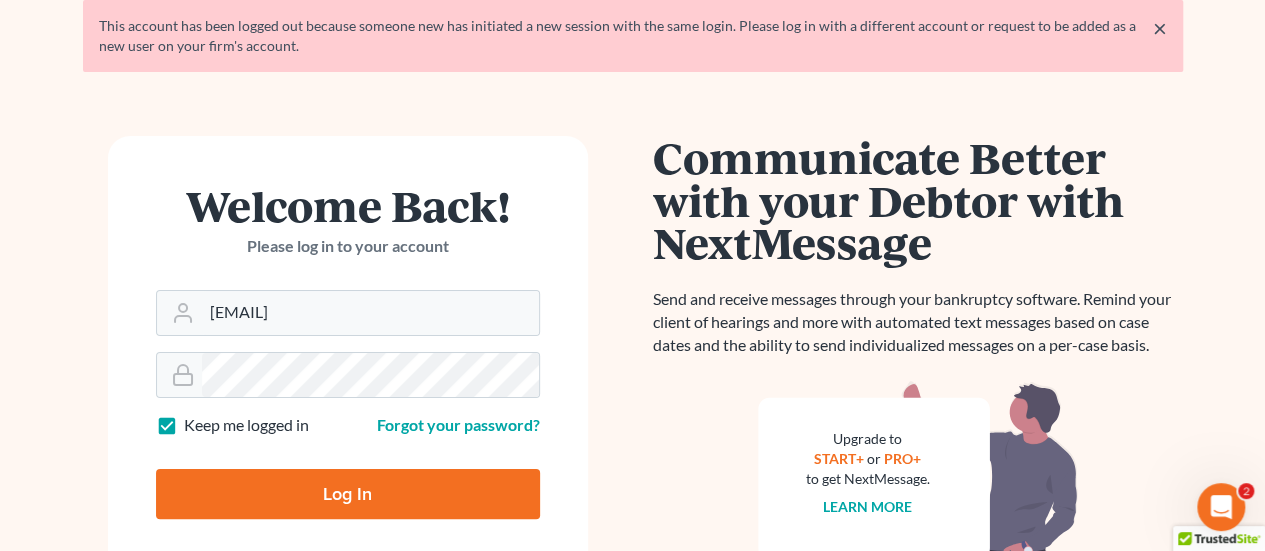 click on "Log In" at bounding box center (348, 494) 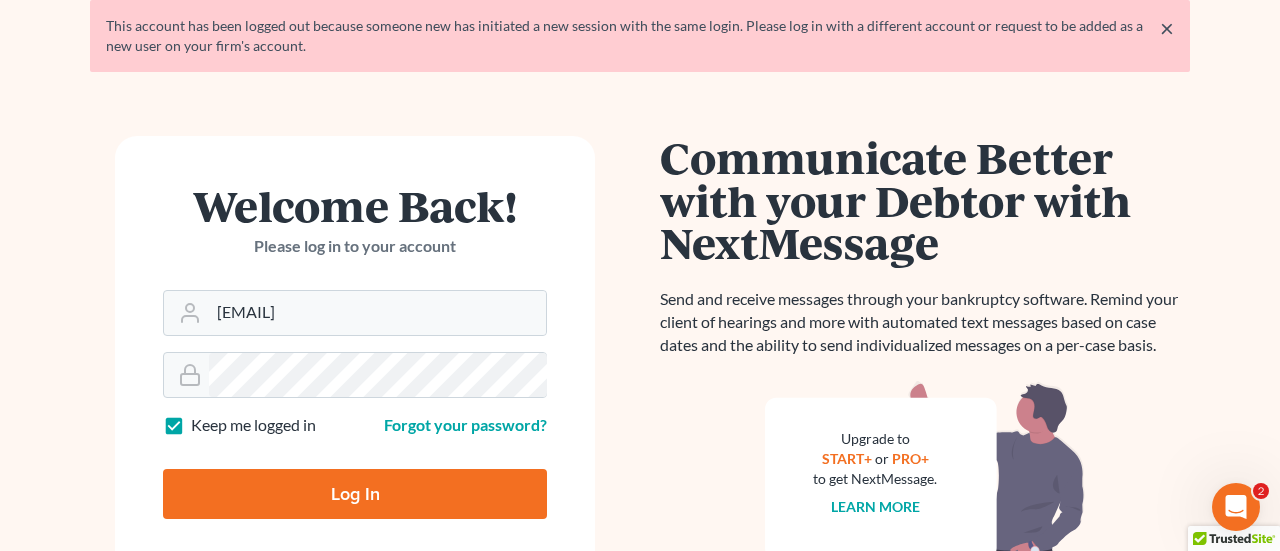 type on "Thinking..." 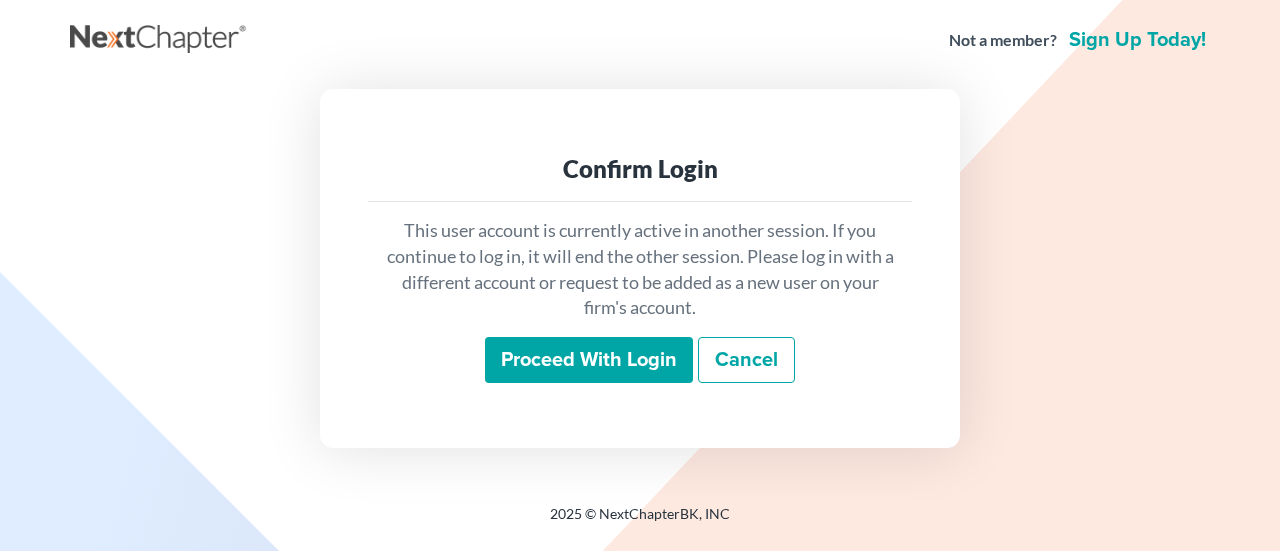 scroll, scrollTop: 0, scrollLeft: 0, axis: both 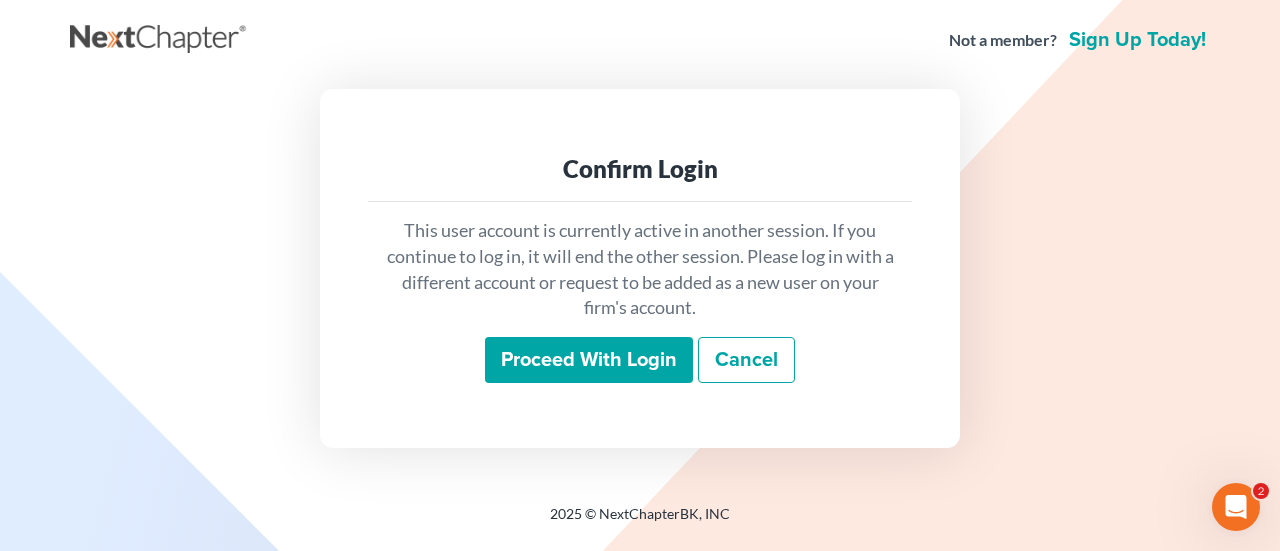 click on "Proceed with login" at bounding box center [589, 360] 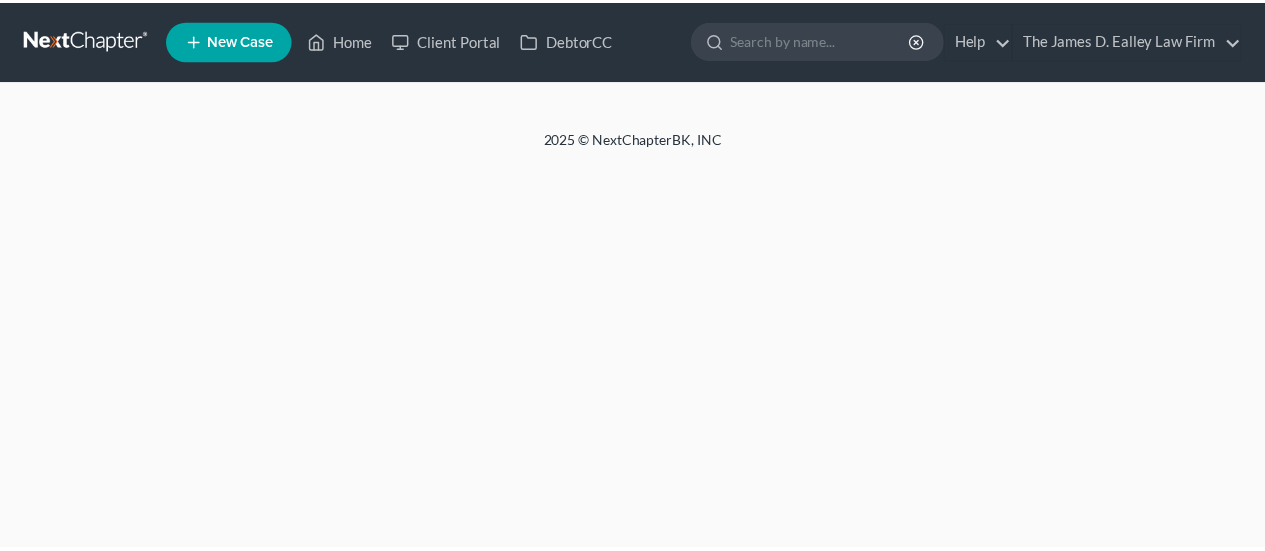 scroll, scrollTop: 0, scrollLeft: 0, axis: both 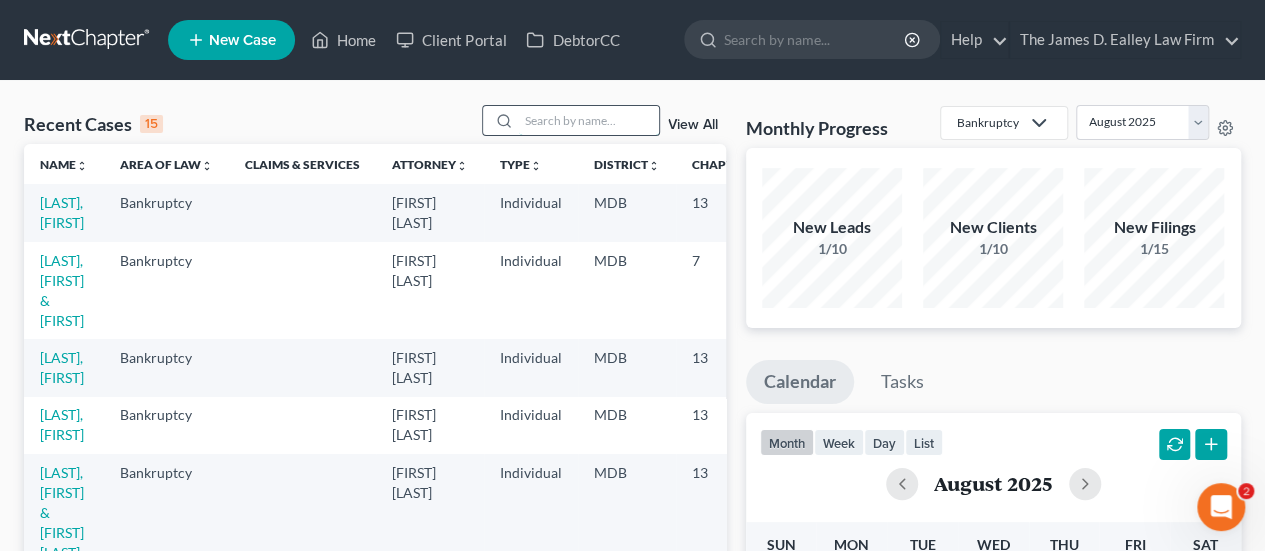 click at bounding box center [589, 120] 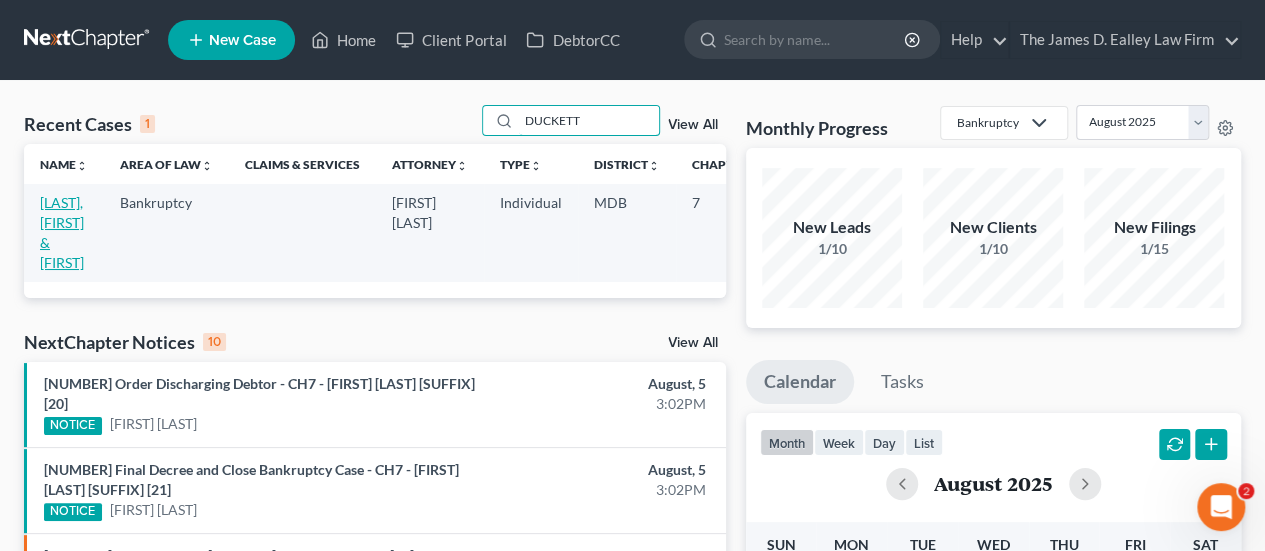 type on "DUCKETT" 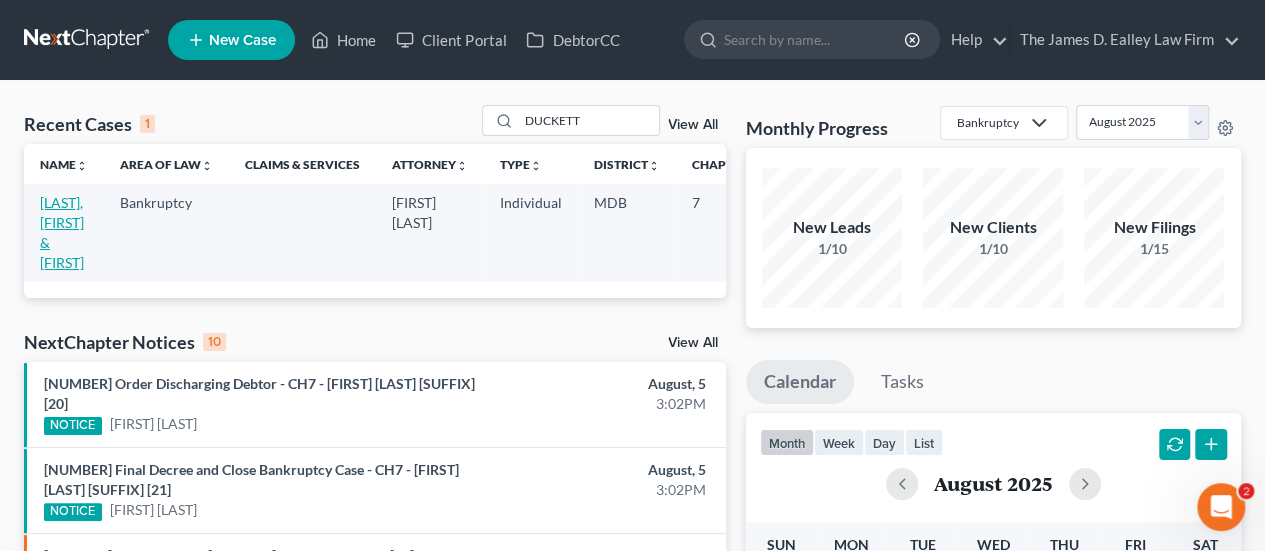 click on "[LAST], [FIRST] & [FIRST]" at bounding box center [62, 232] 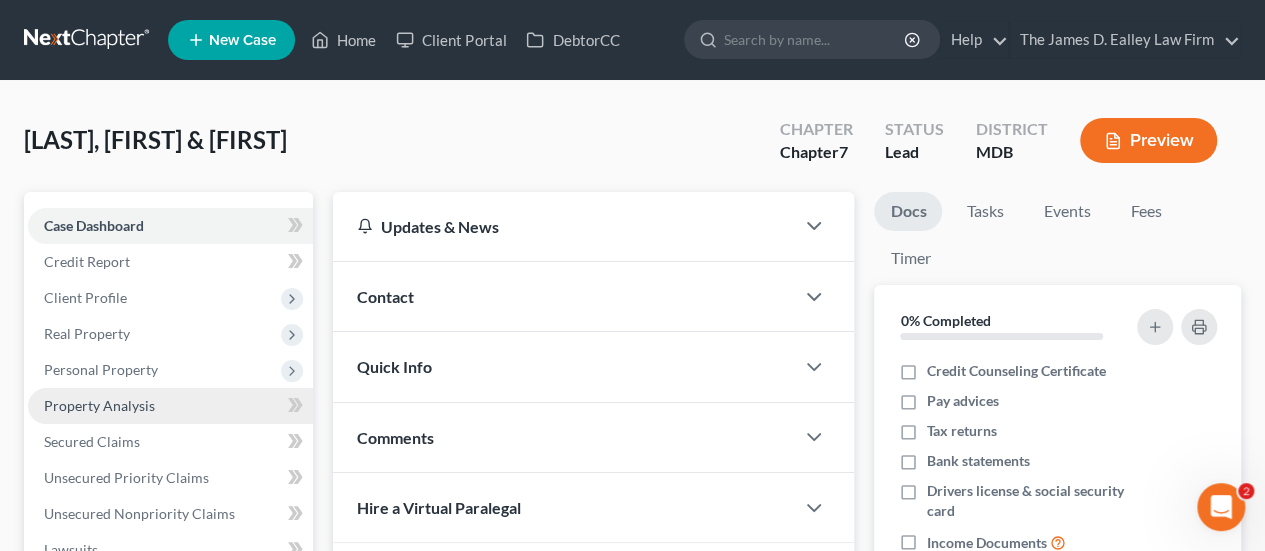 click on "Property Analysis" at bounding box center (99, 405) 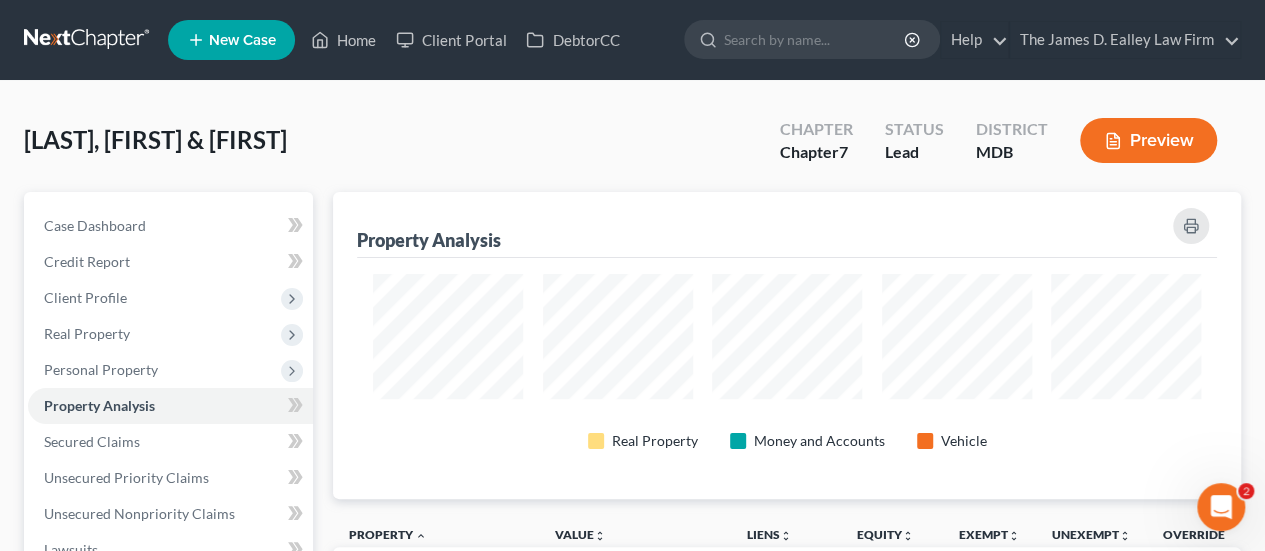 scroll, scrollTop: 999693, scrollLeft: 999092, axis: both 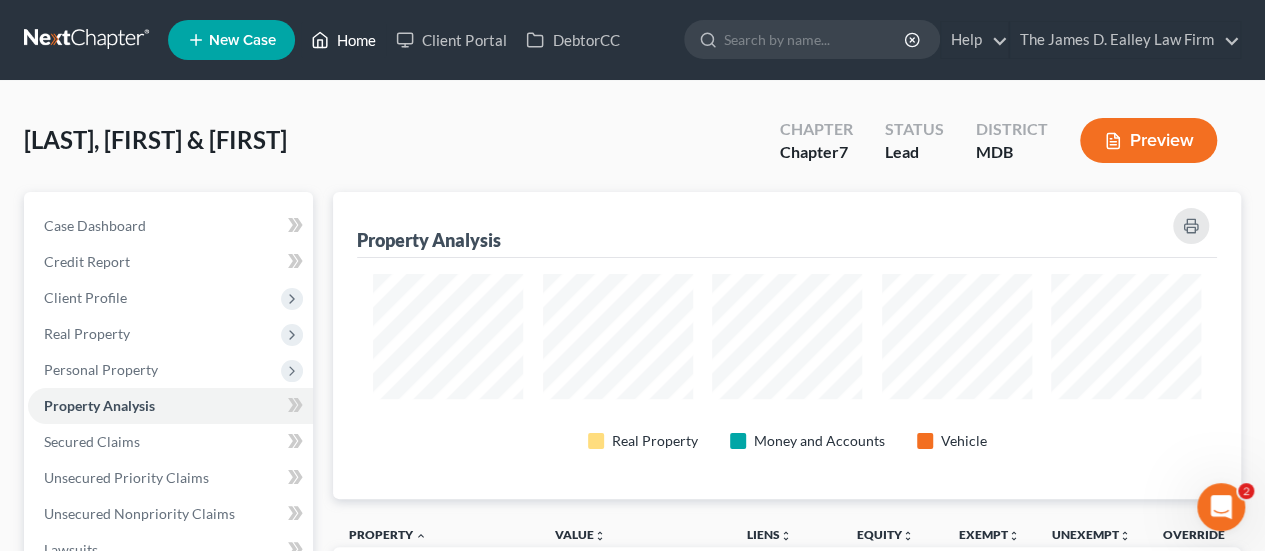 click on "Home" at bounding box center (343, 40) 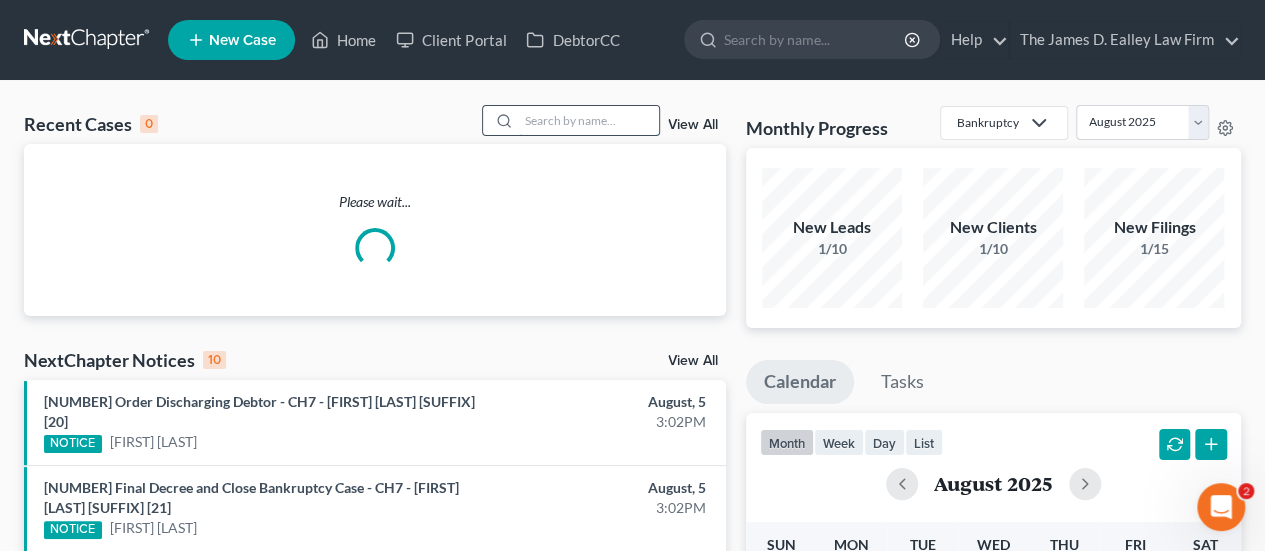 click at bounding box center (589, 120) 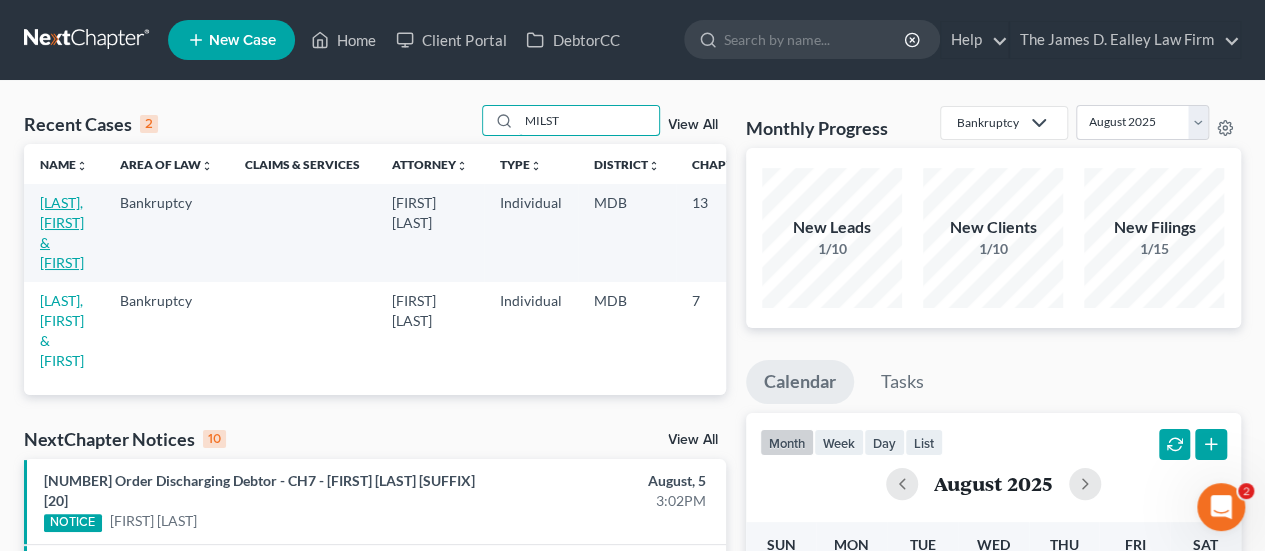 type on "MILST" 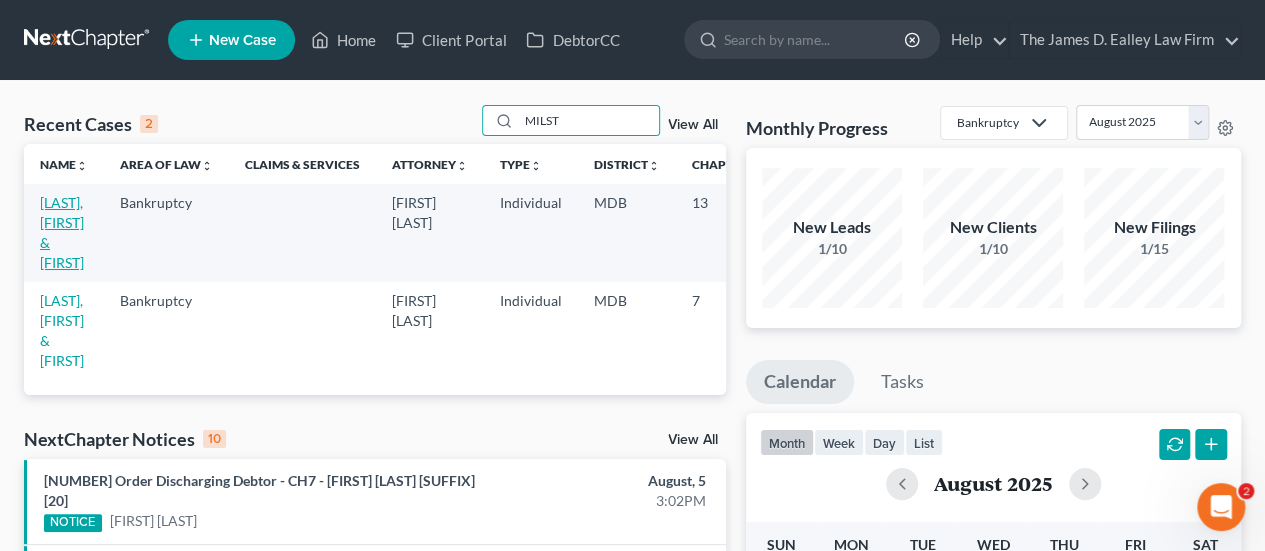 click on "[LAST], [FIRST] & [FIRST]" at bounding box center [62, 232] 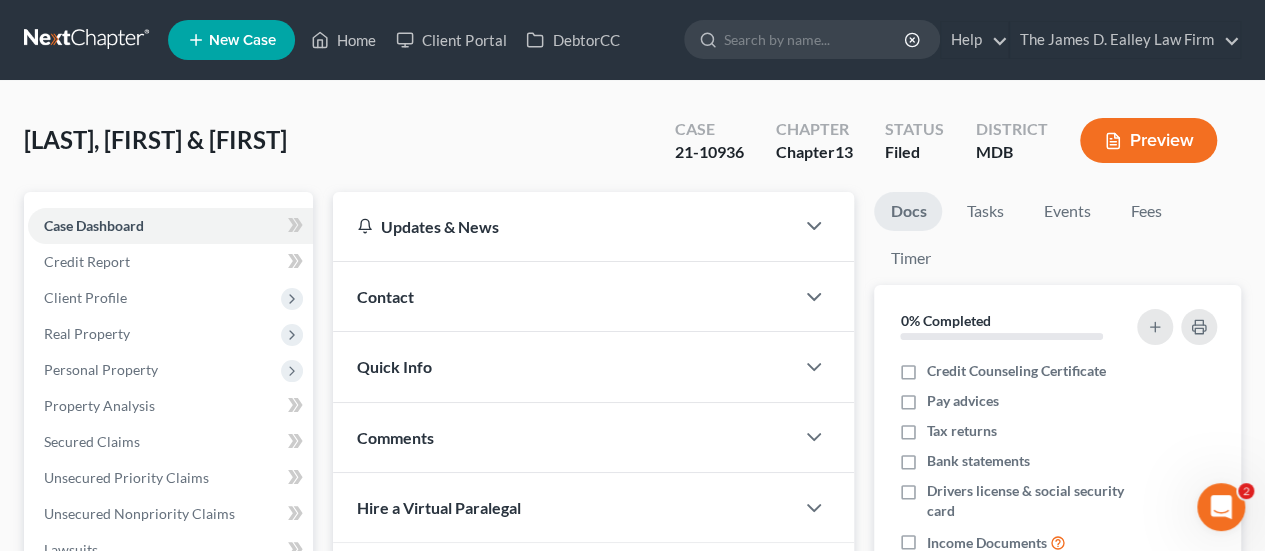 scroll, scrollTop: 384, scrollLeft: 0, axis: vertical 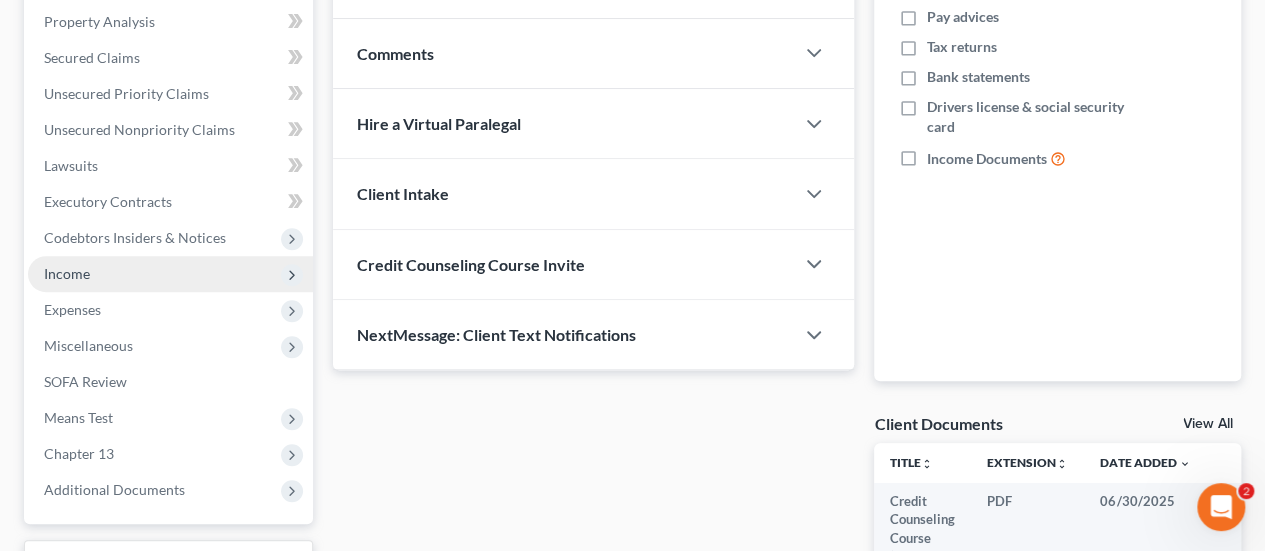 click on "Income" at bounding box center [170, 274] 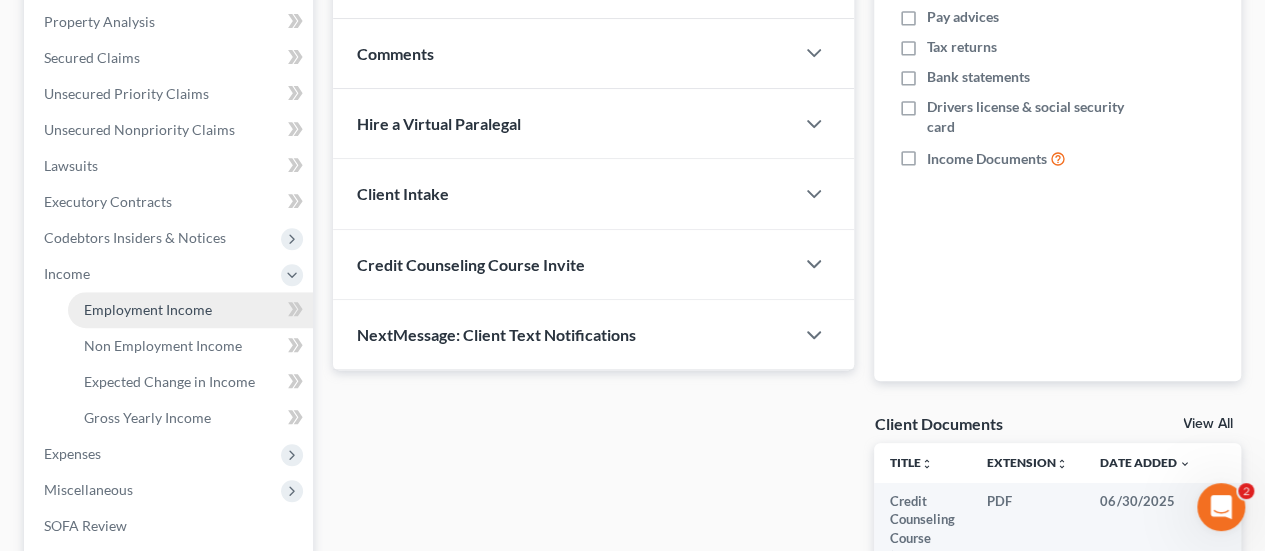 click on "Employment Income" at bounding box center (148, 309) 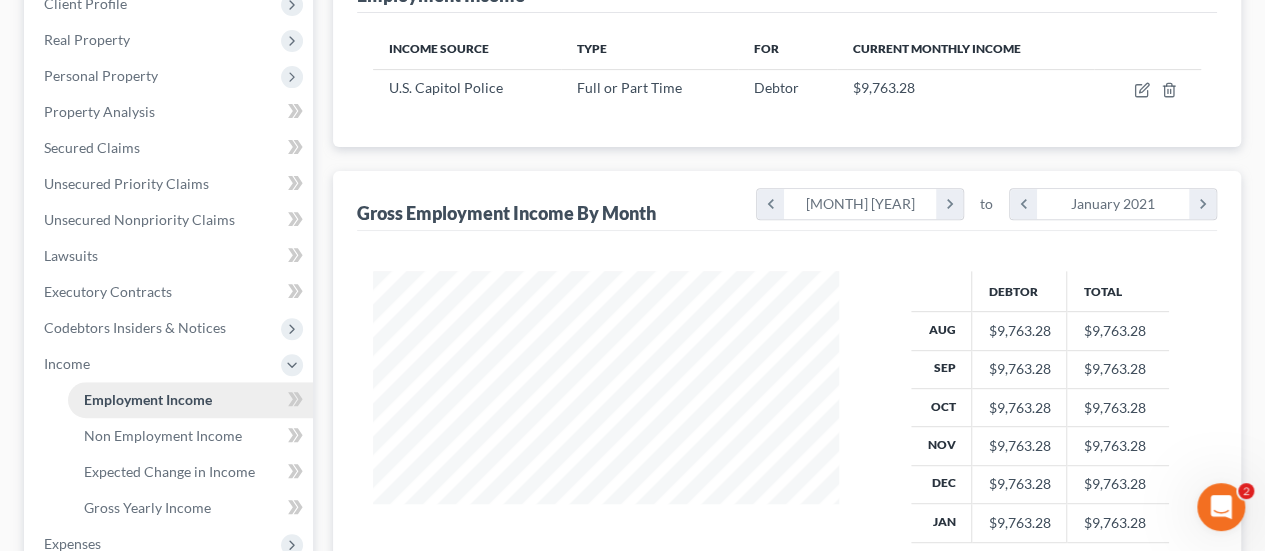 scroll, scrollTop: 0, scrollLeft: 0, axis: both 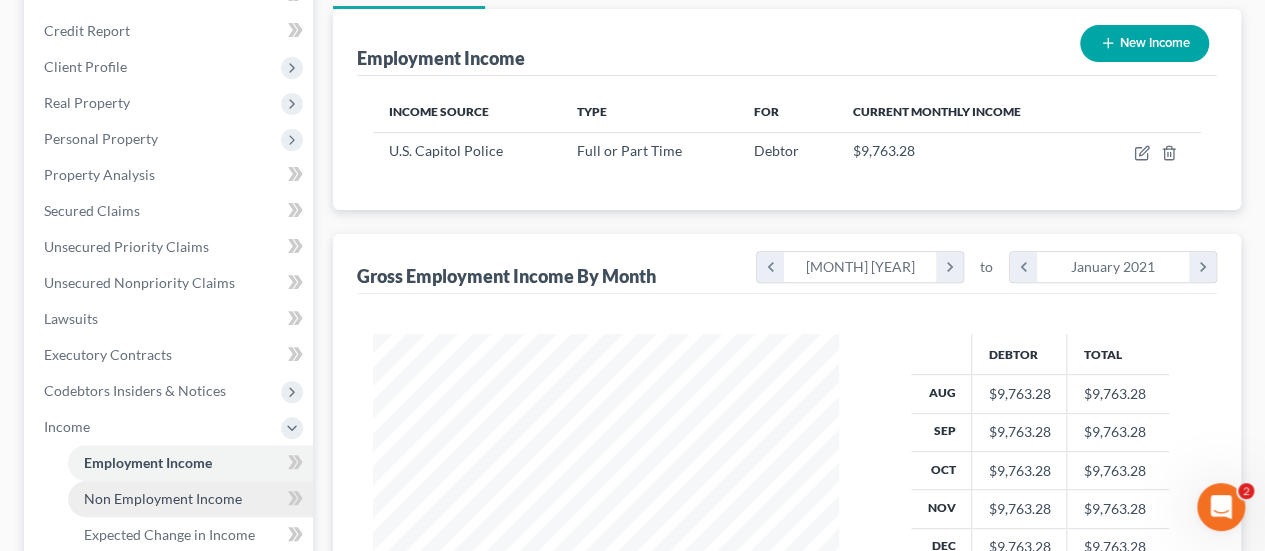 click on "Non Employment Income" at bounding box center [163, 498] 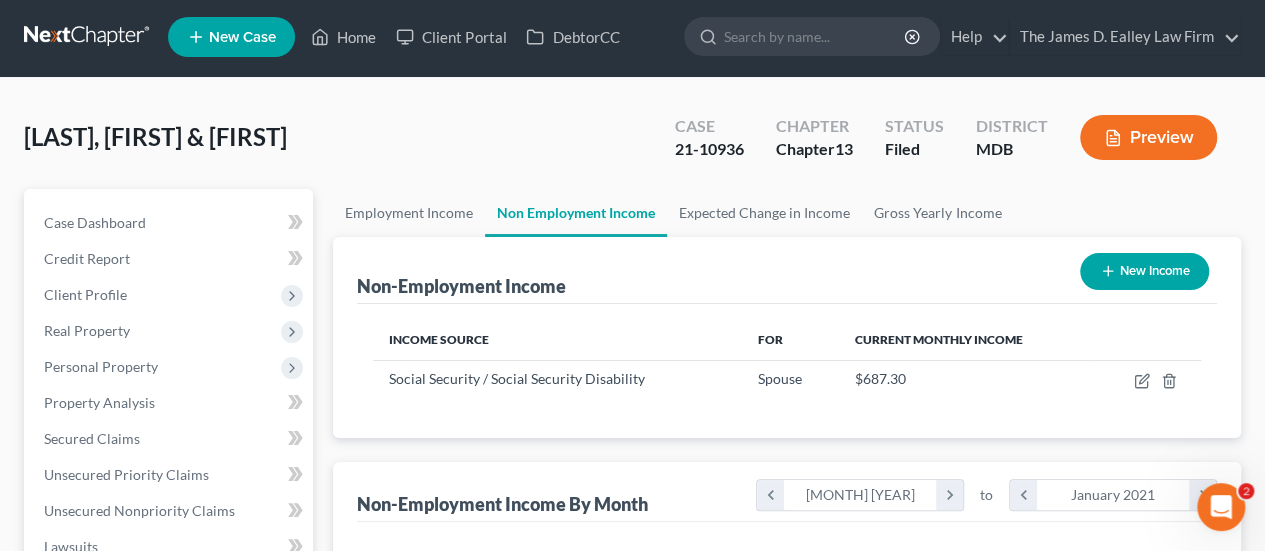 scroll, scrollTop: 0, scrollLeft: 0, axis: both 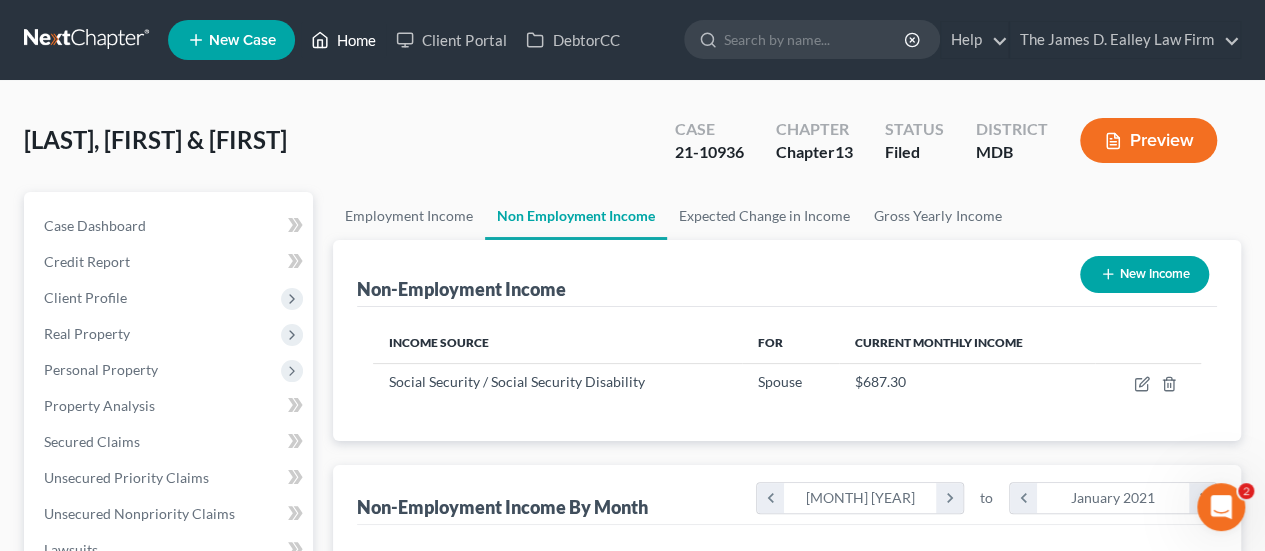 click on "Home" at bounding box center [343, 40] 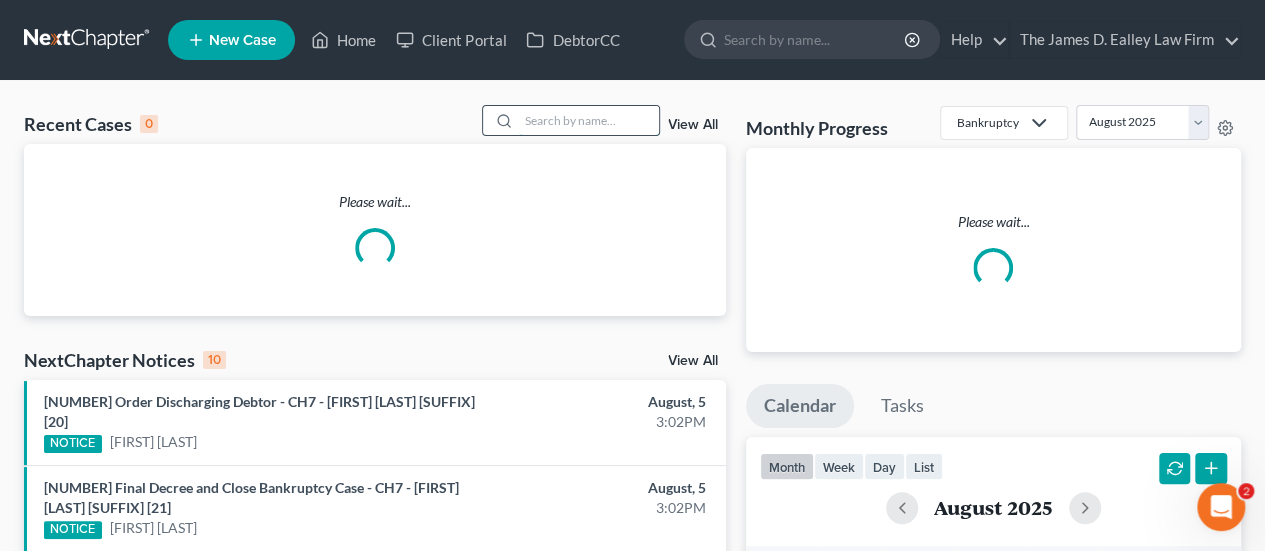 click at bounding box center [589, 120] 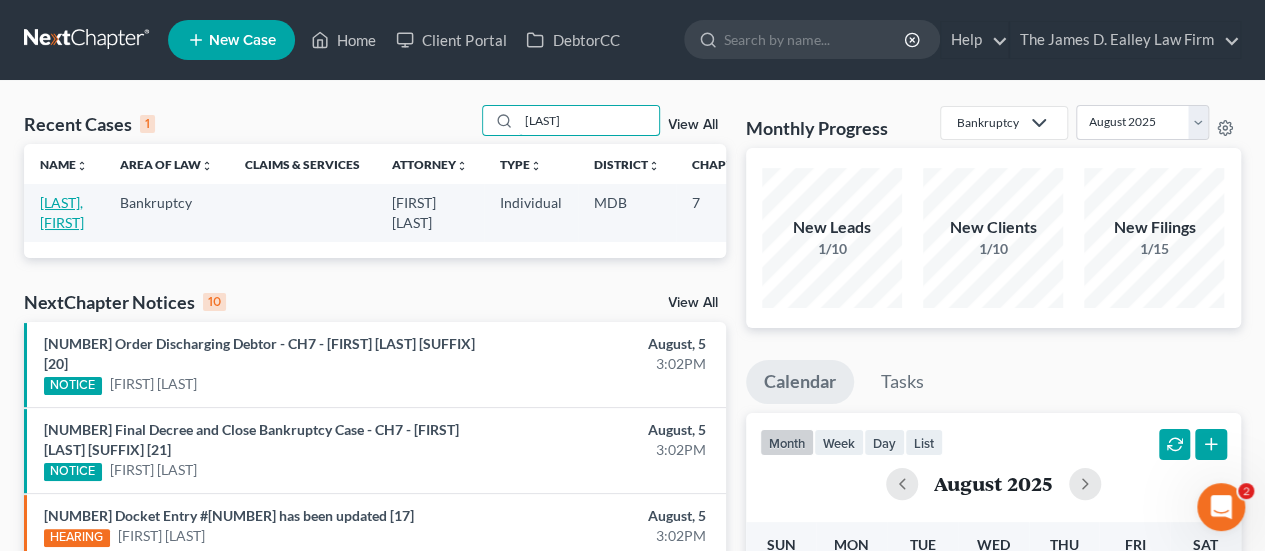 type on "[LAST]" 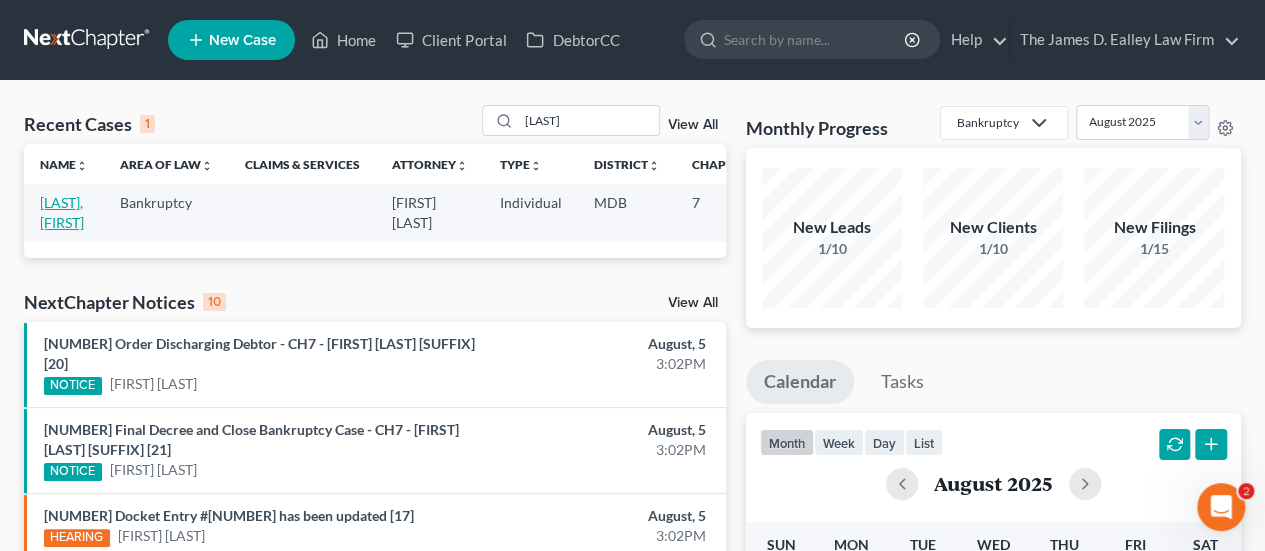 click on "[LAST], [FIRST]" at bounding box center [62, 212] 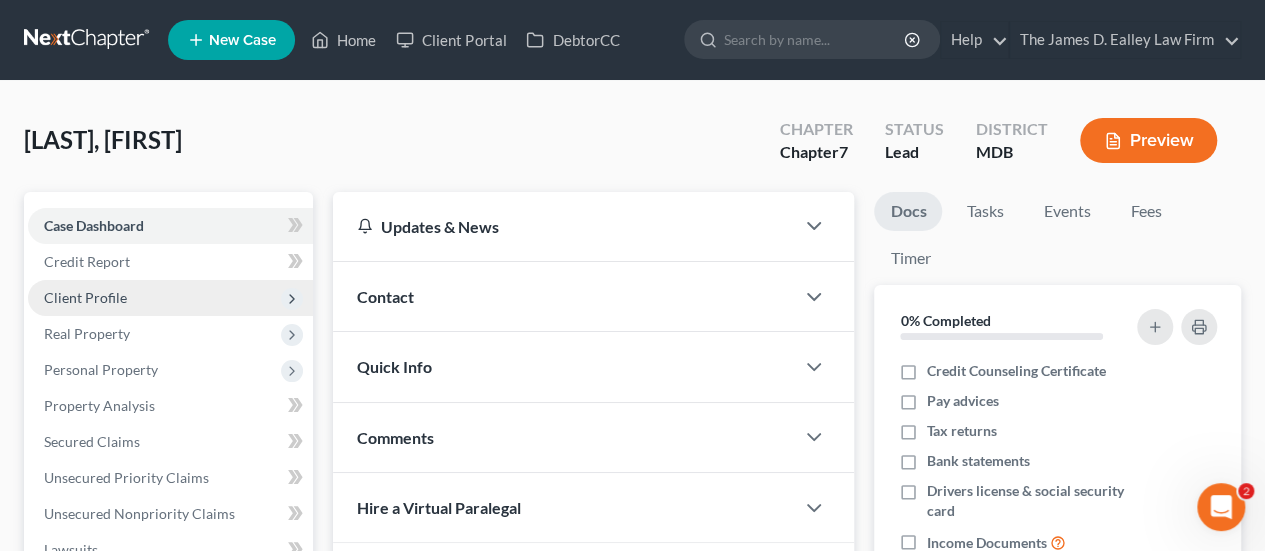 click on "Client Profile" at bounding box center [85, 297] 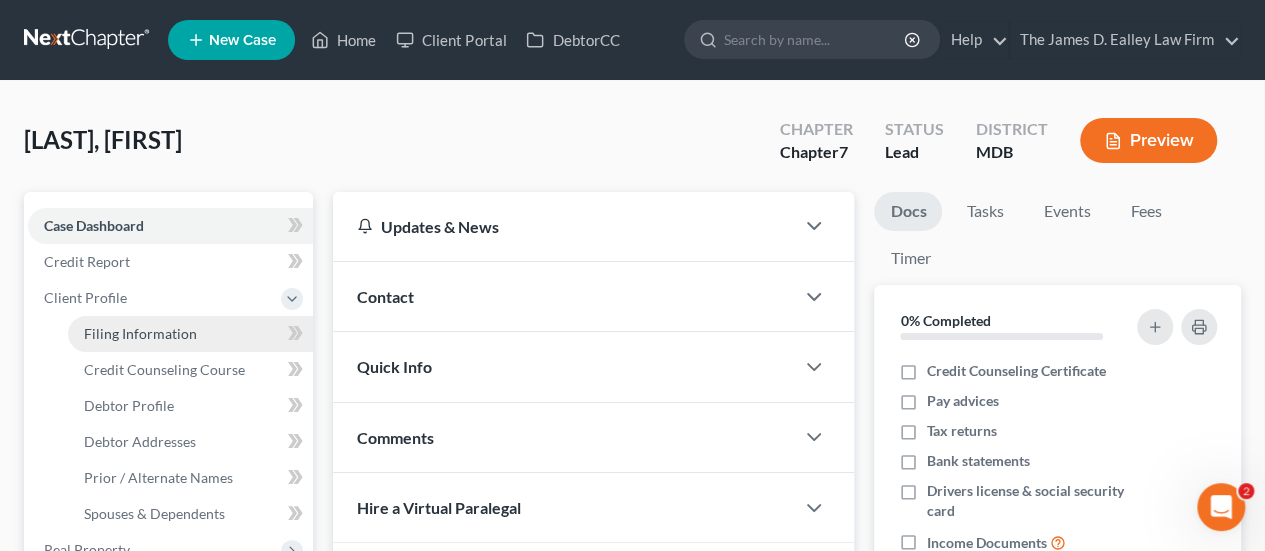 click on "Filing Information" at bounding box center (140, 333) 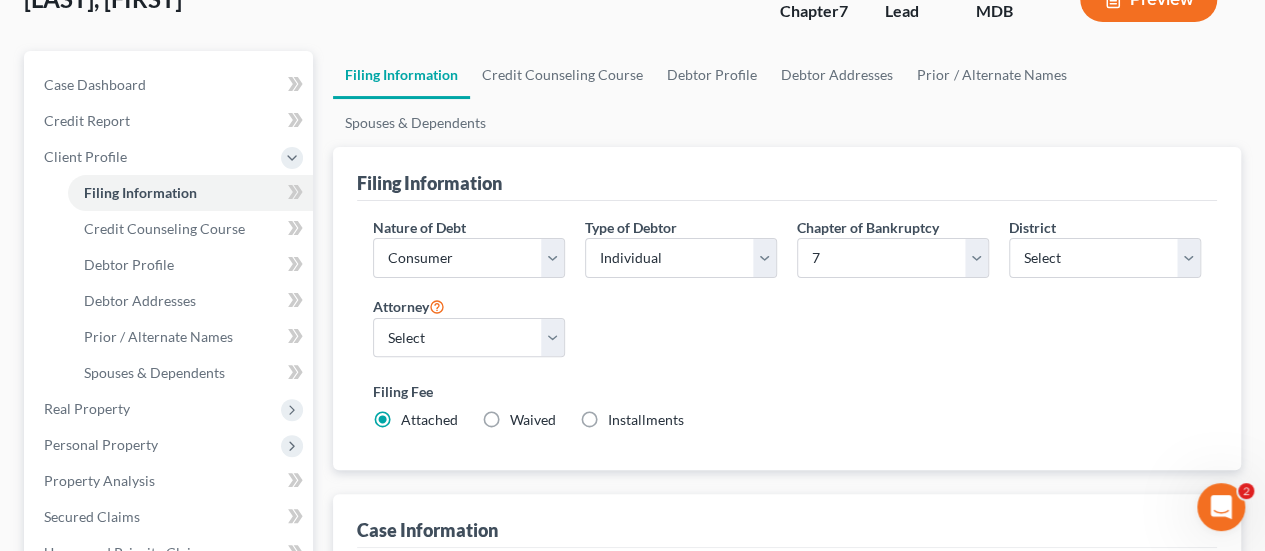 scroll, scrollTop: 142, scrollLeft: 0, axis: vertical 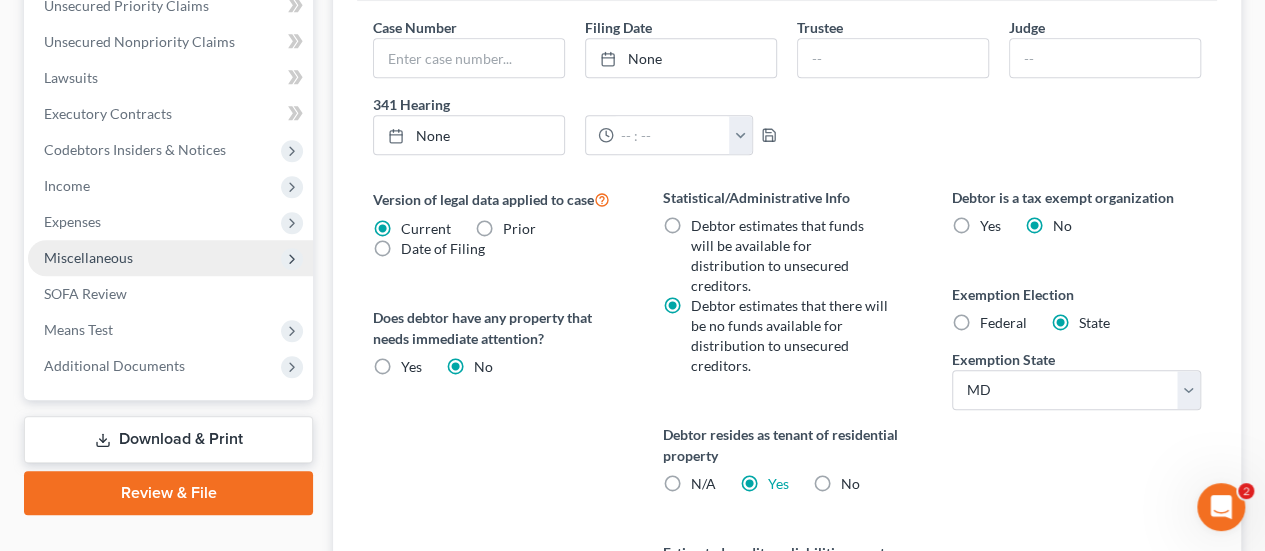 click on "Miscellaneous" at bounding box center [88, 257] 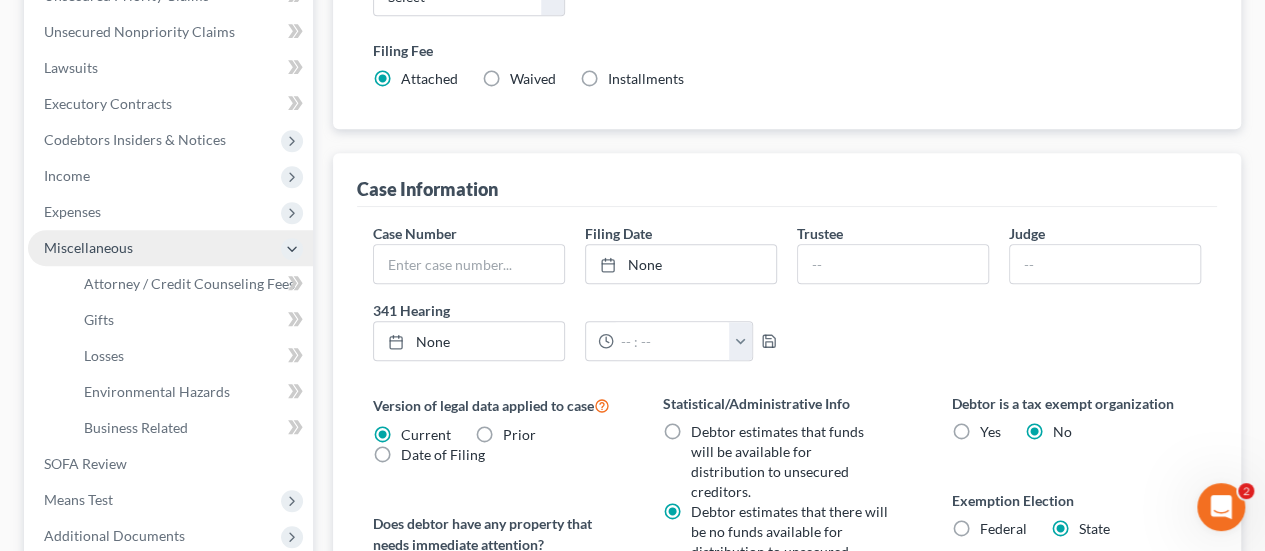 scroll, scrollTop: 472, scrollLeft: 0, axis: vertical 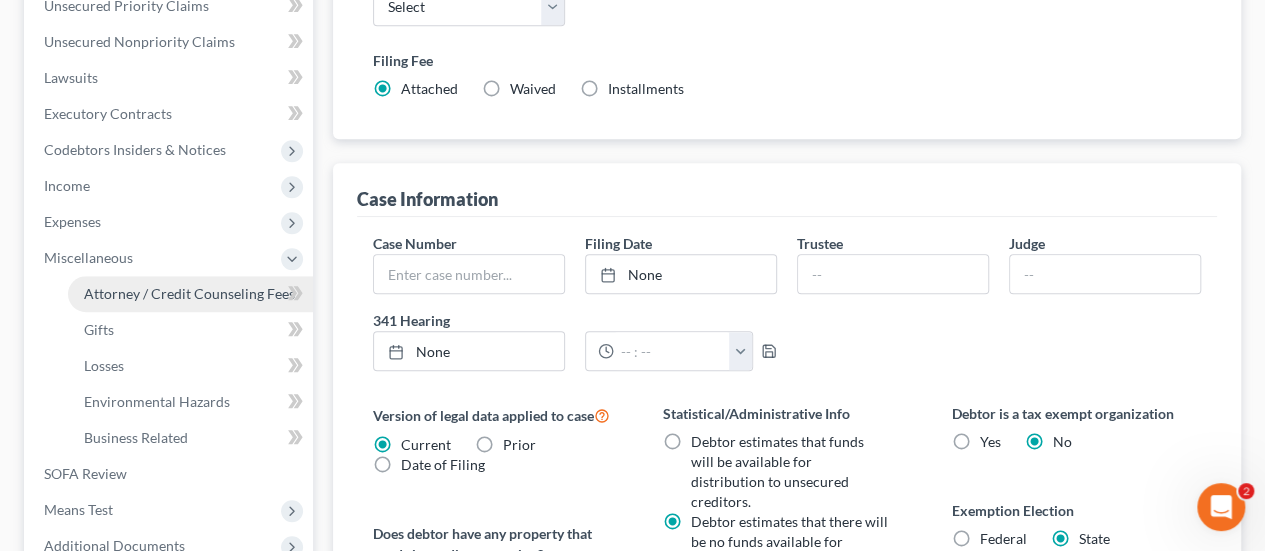 click on "Attorney / Credit Counseling Fees" at bounding box center (189, 293) 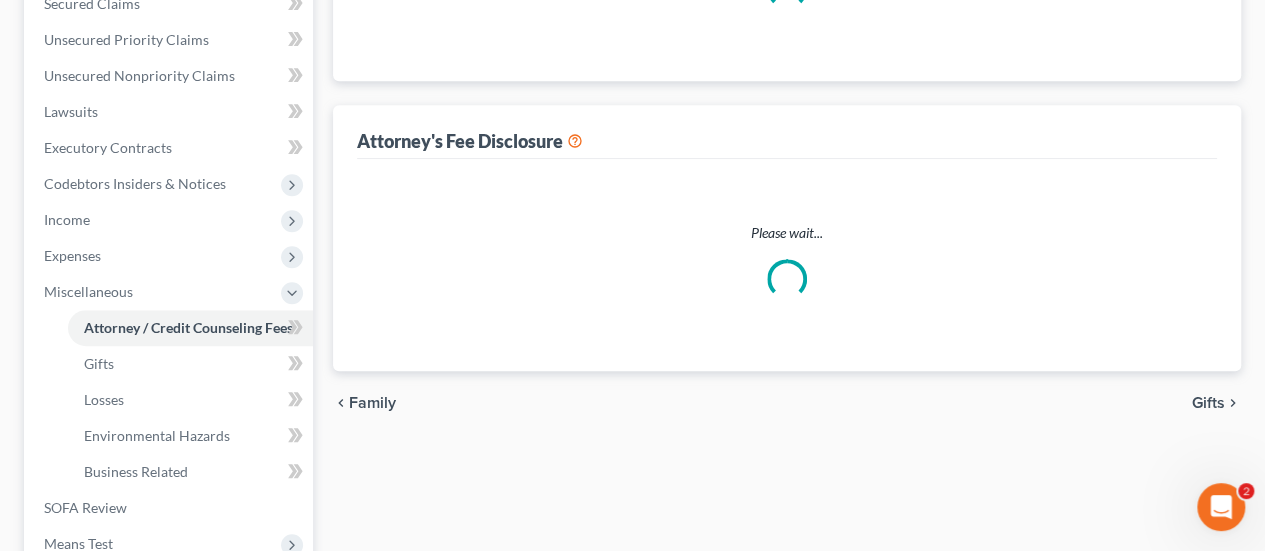 select on "0" 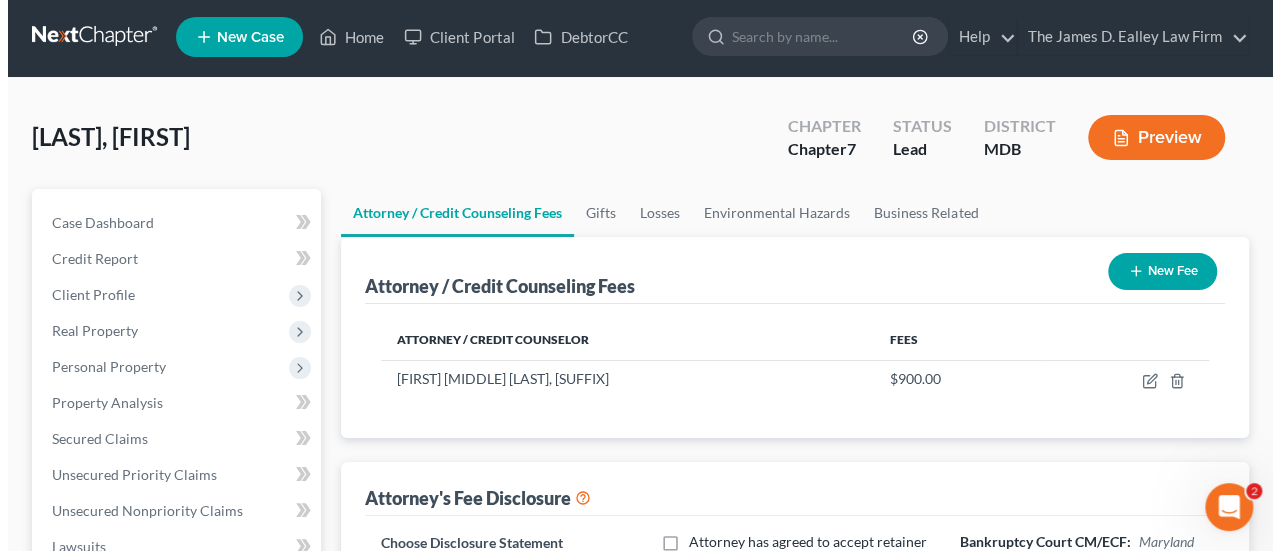 scroll, scrollTop: 0, scrollLeft: 0, axis: both 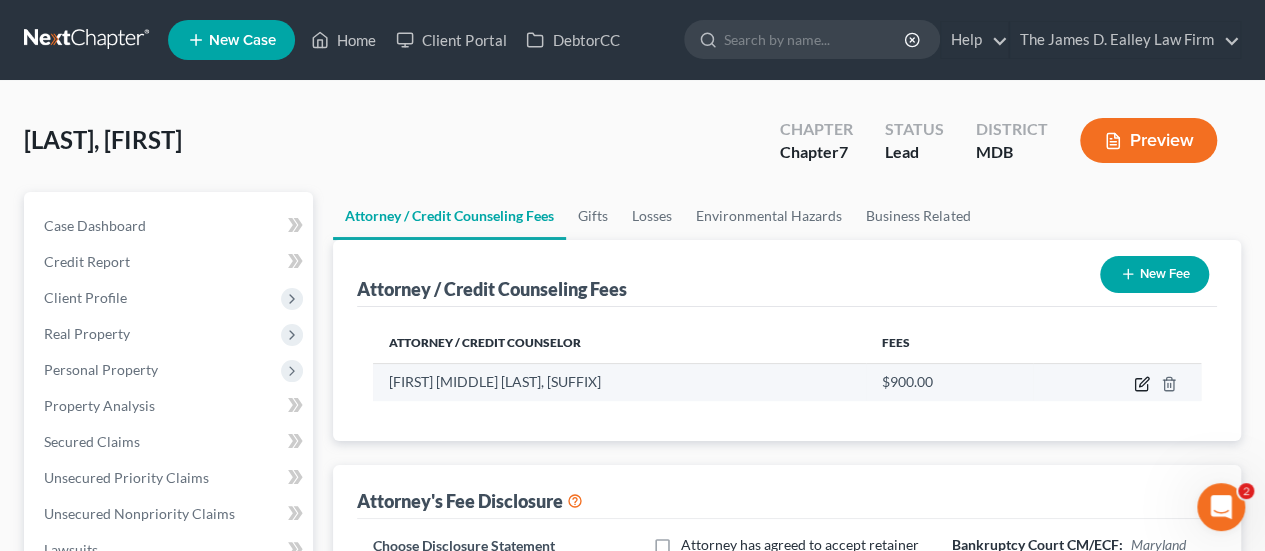 click 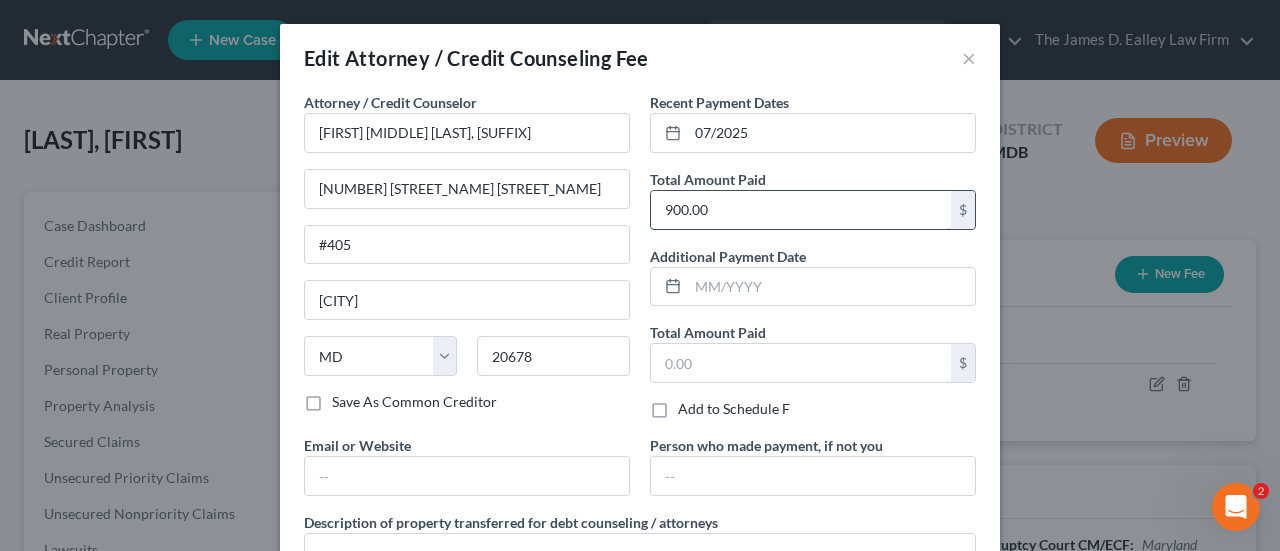 click on "900.00" at bounding box center (801, 210) 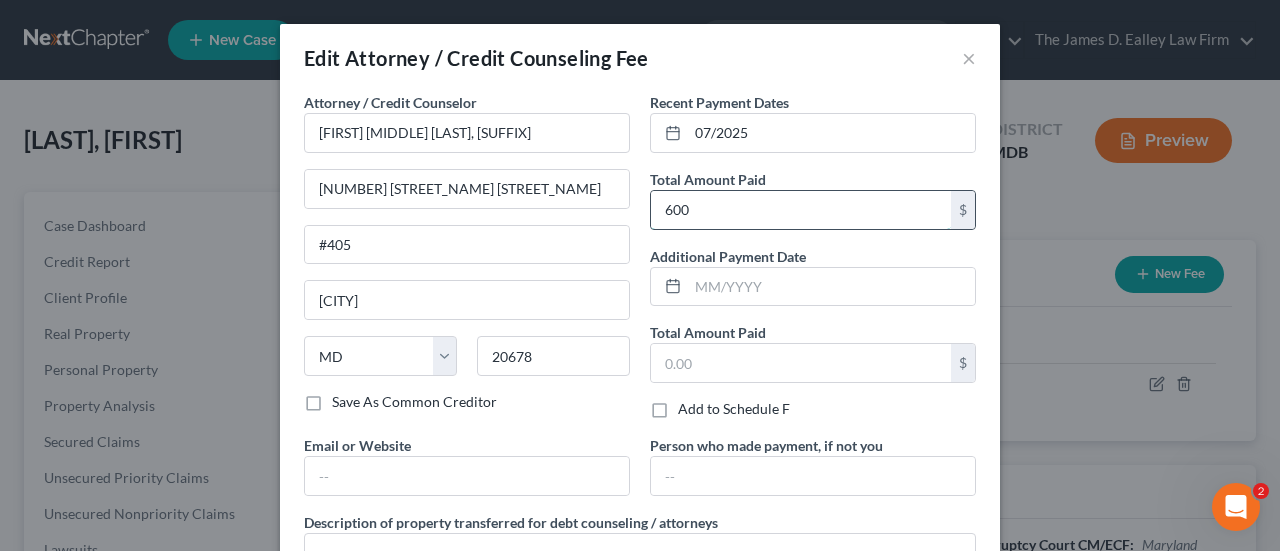 type on "600" 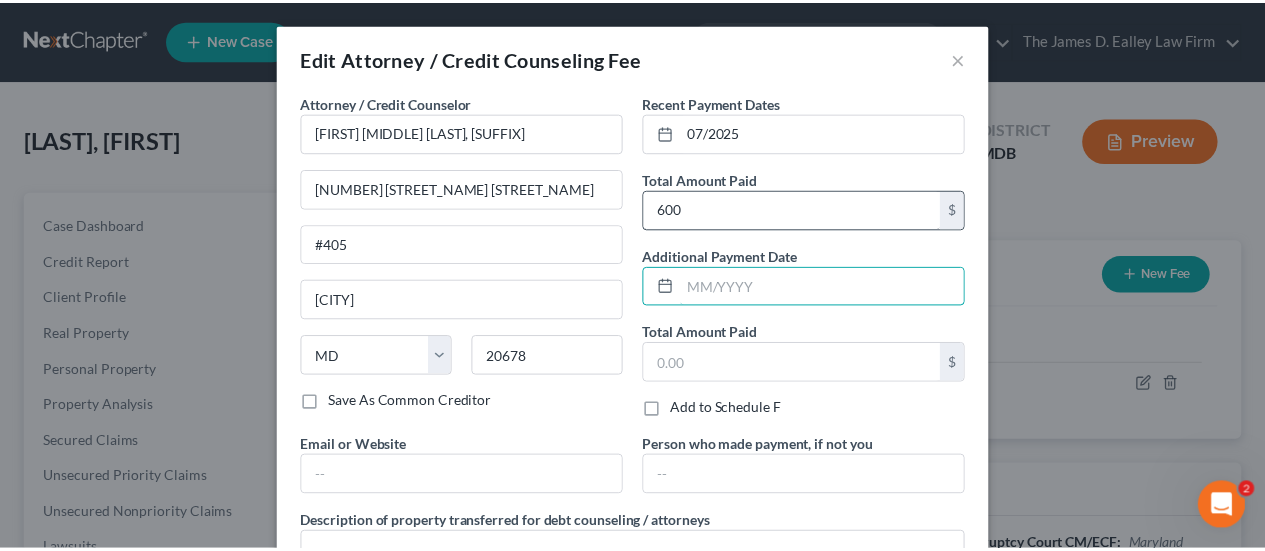 scroll, scrollTop: 177, scrollLeft: 0, axis: vertical 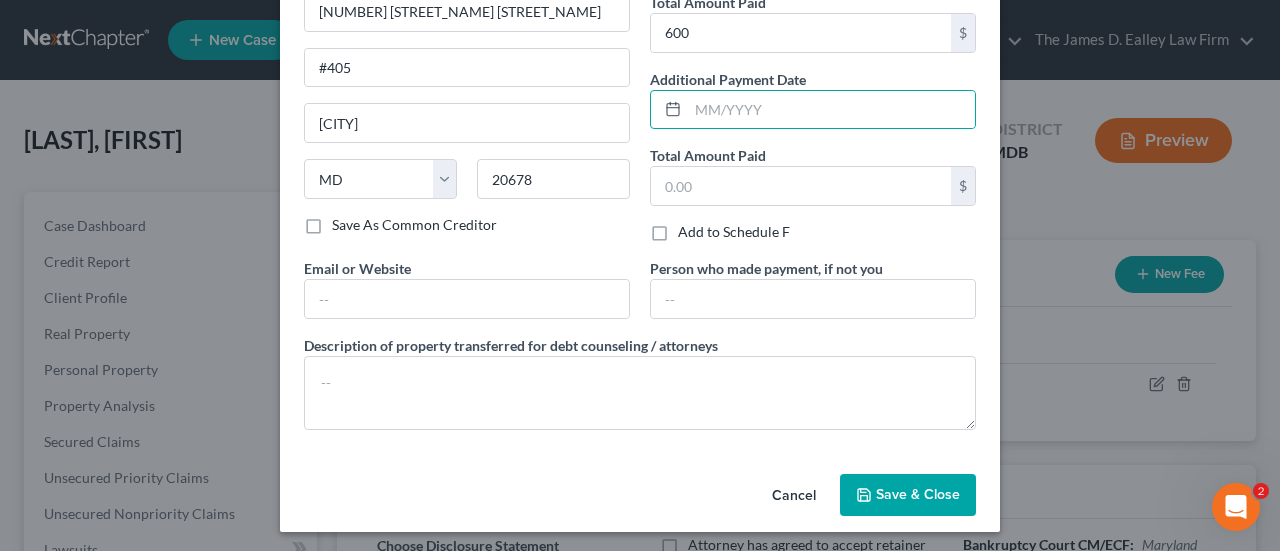 click on "Save & Close" at bounding box center (918, 494) 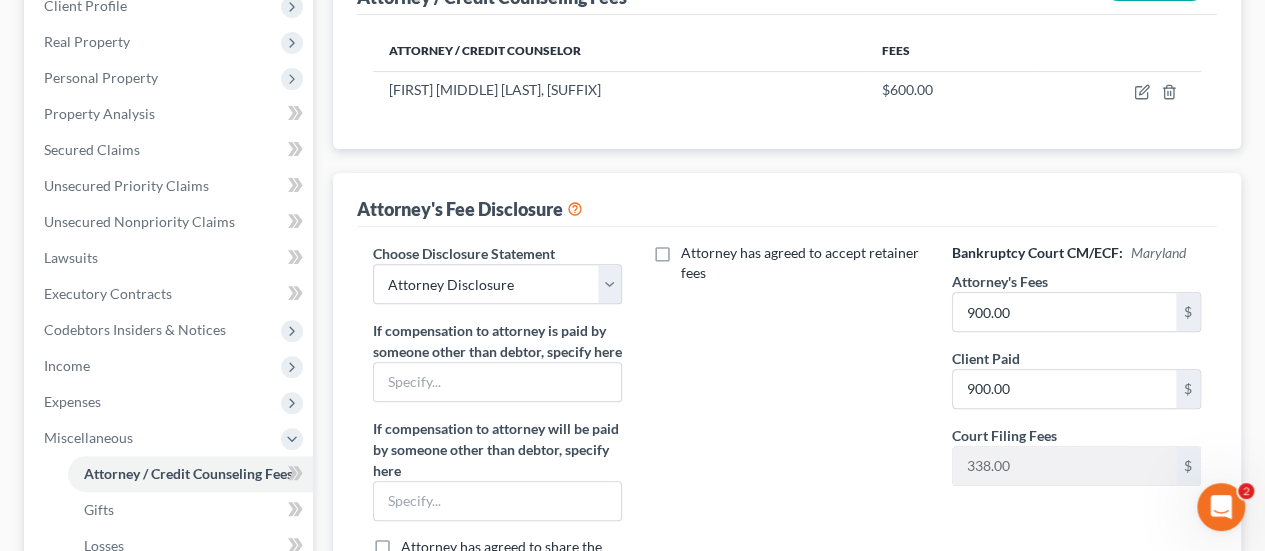 scroll, scrollTop: 310, scrollLeft: 0, axis: vertical 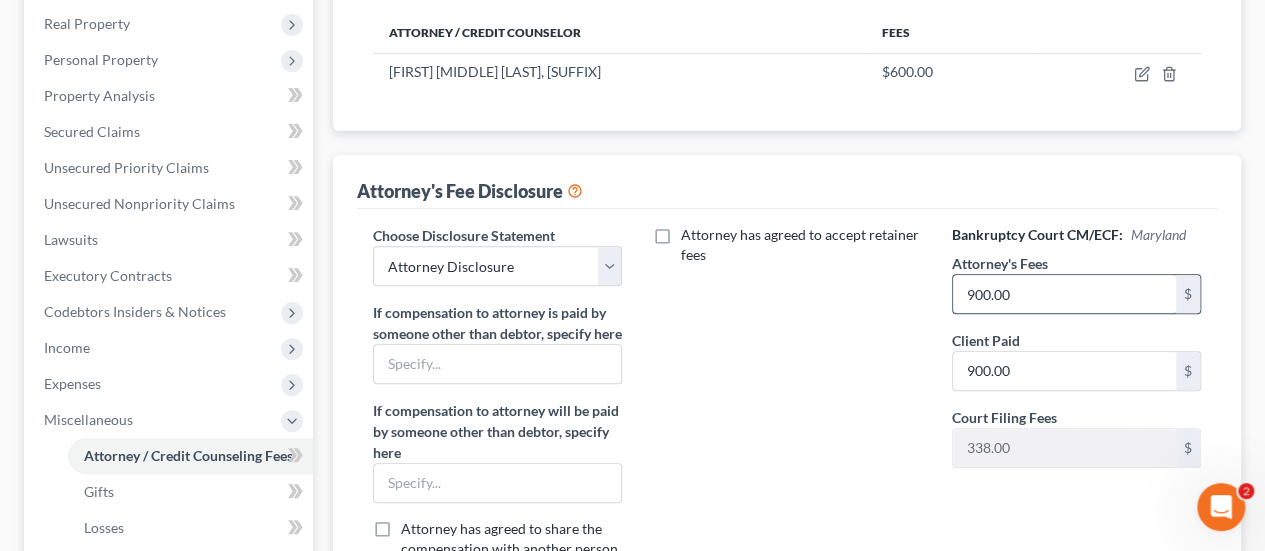 click on "900.00" at bounding box center [1064, 294] 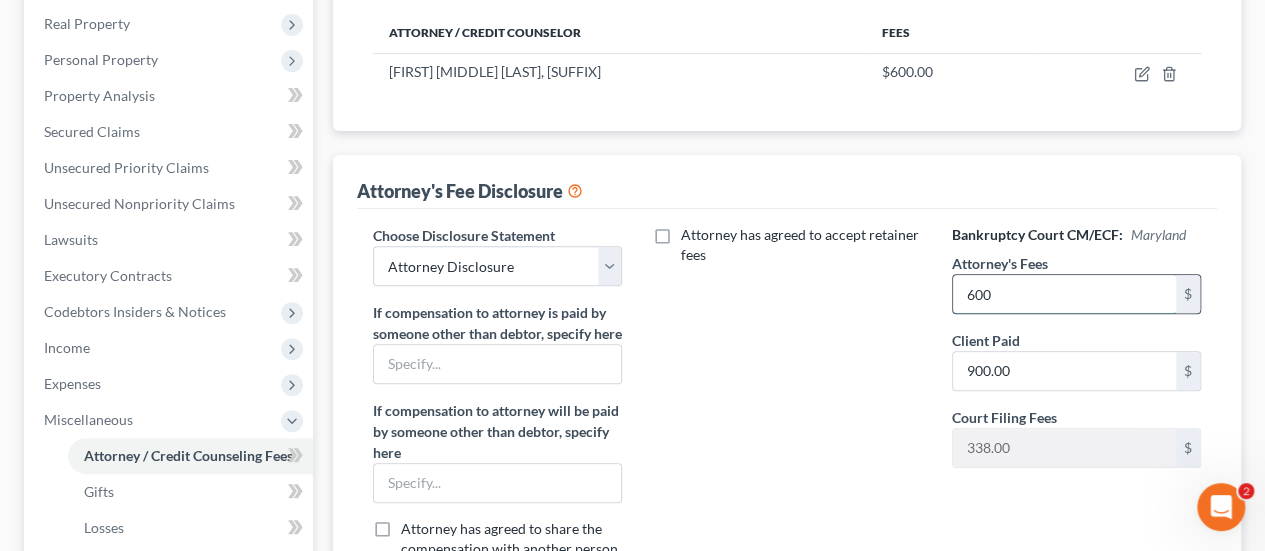 type on "600" 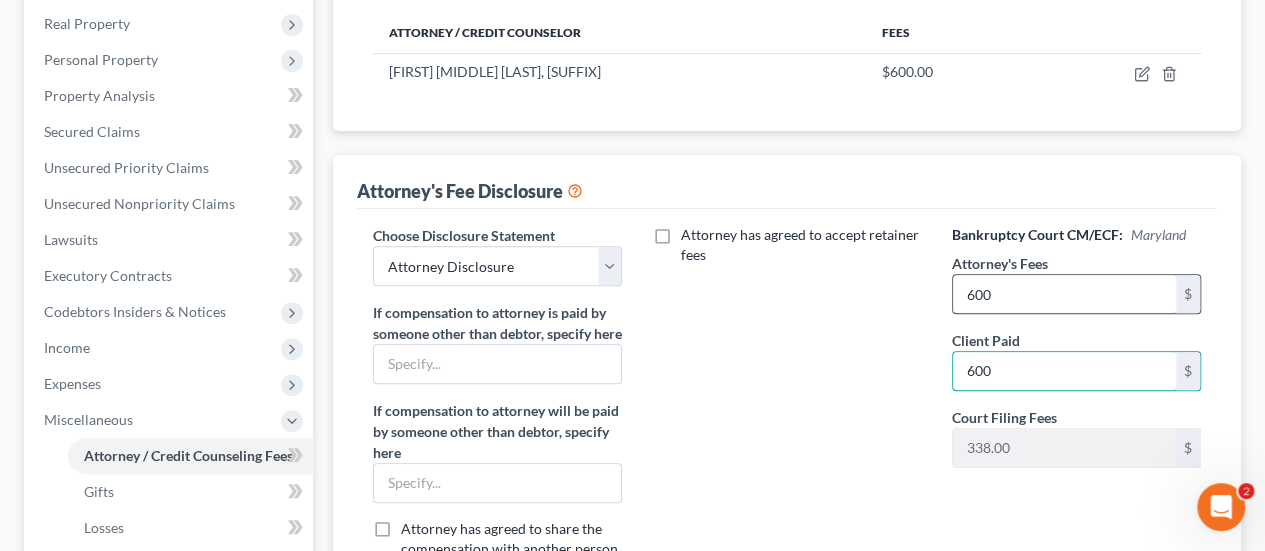 type on "600" 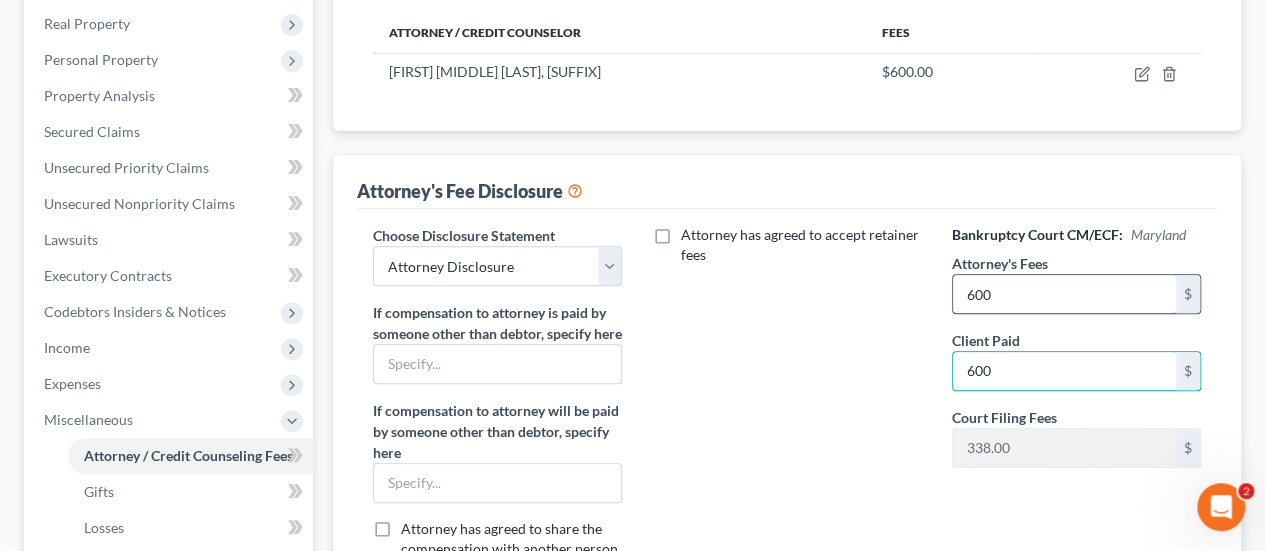 scroll, scrollTop: 689, scrollLeft: 0, axis: vertical 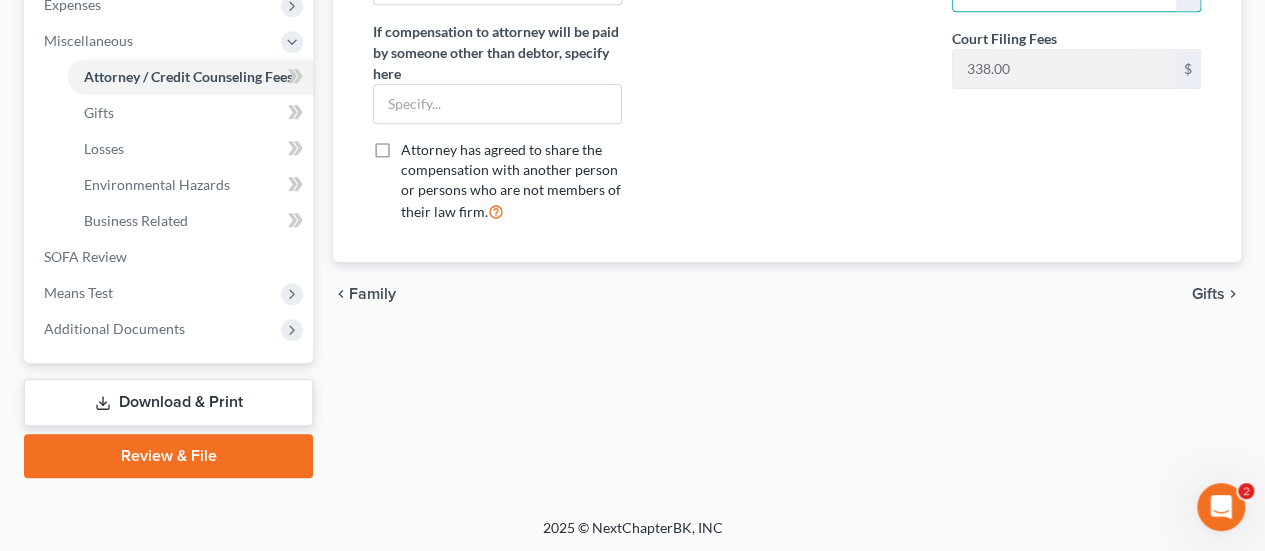 type 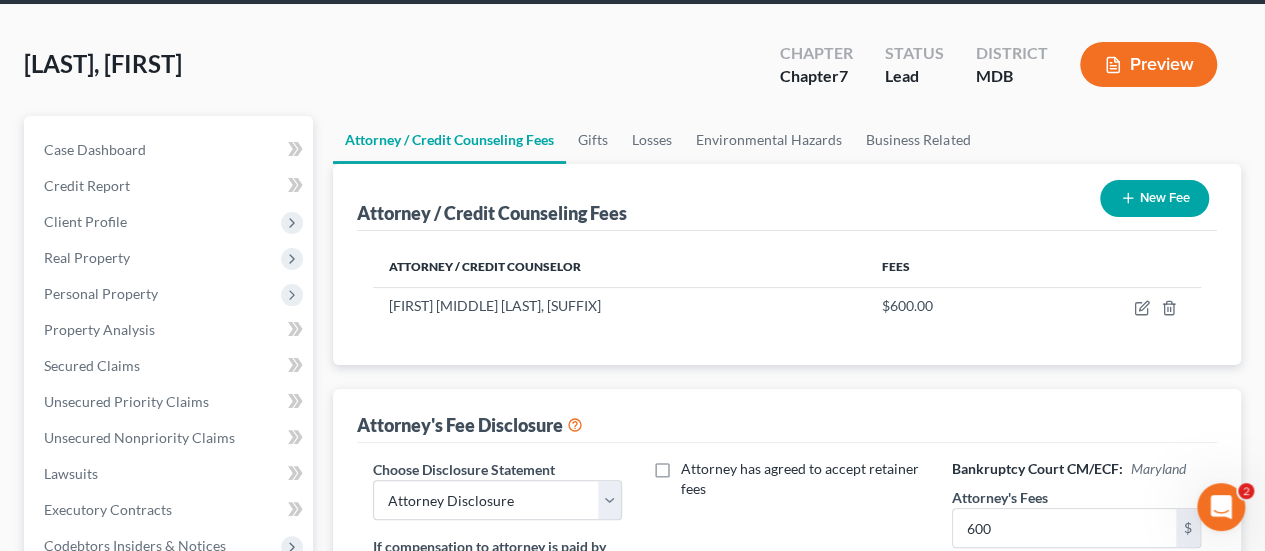 scroll, scrollTop: 0, scrollLeft: 0, axis: both 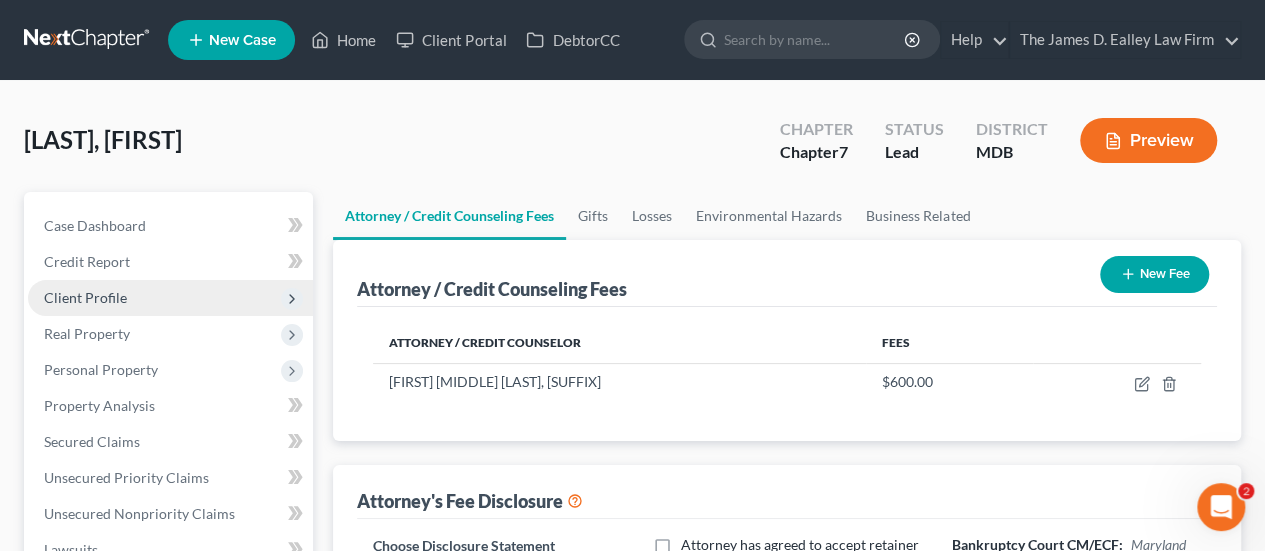 click on "Client Profile" at bounding box center (85, 297) 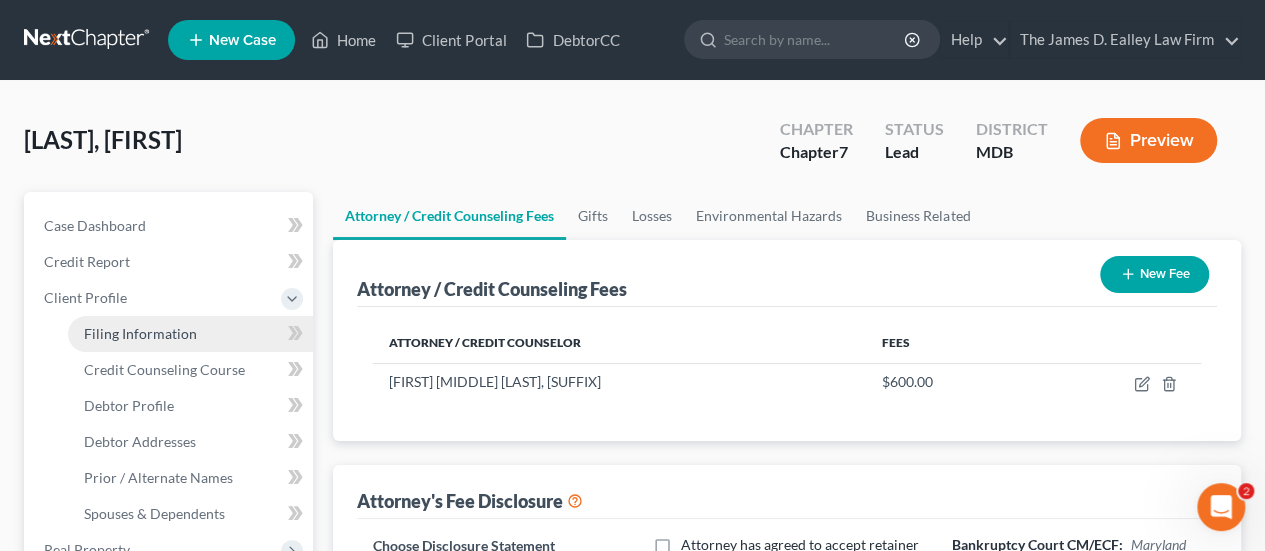 click on "Filing Information" at bounding box center [140, 333] 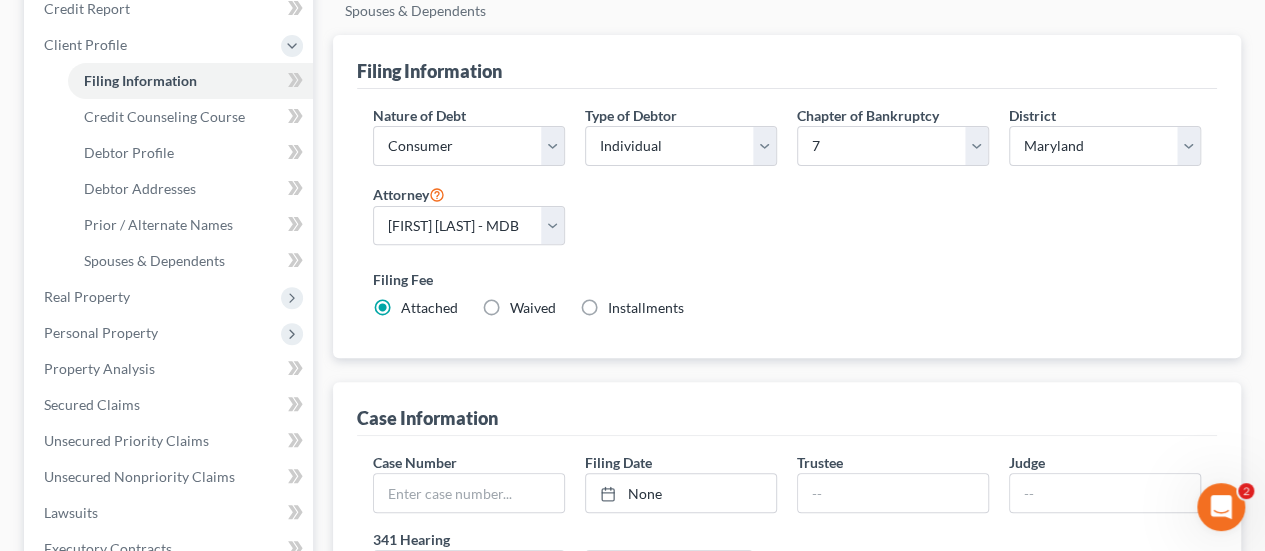 scroll, scrollTop: 269, scrollLeft: 0, axis: vertical 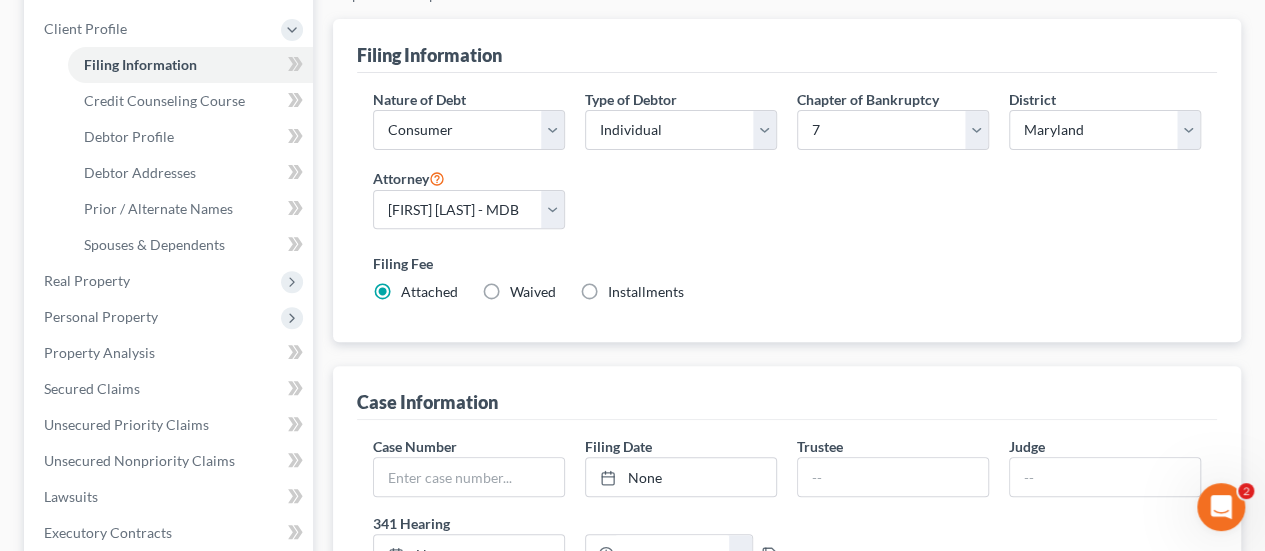 click on "Waived Waived" at bounding box center [533, 292] 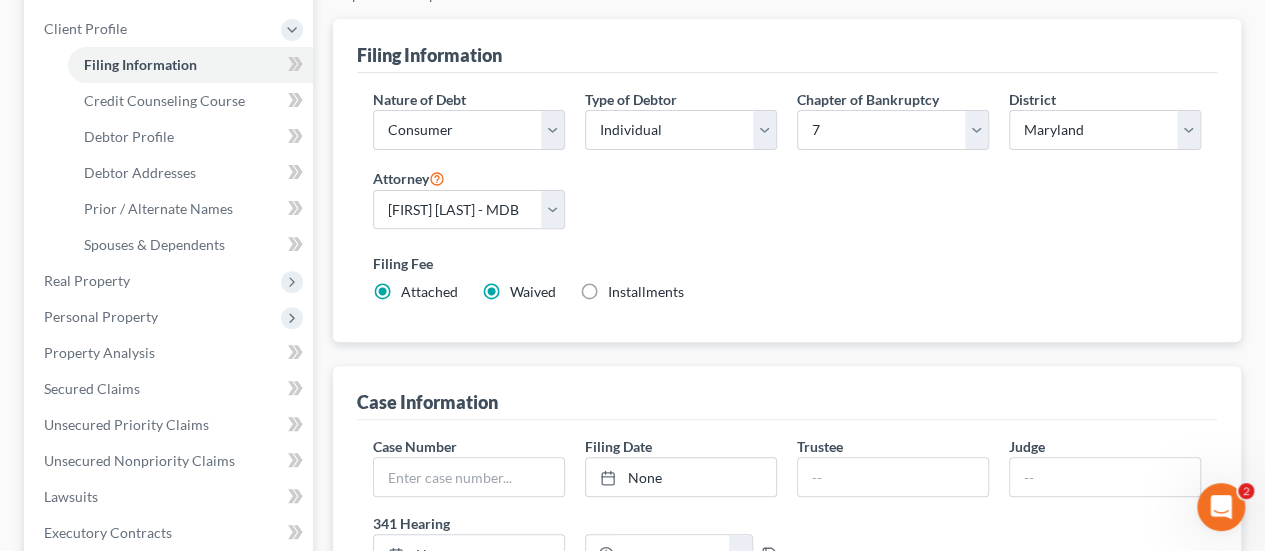 radio on "false" 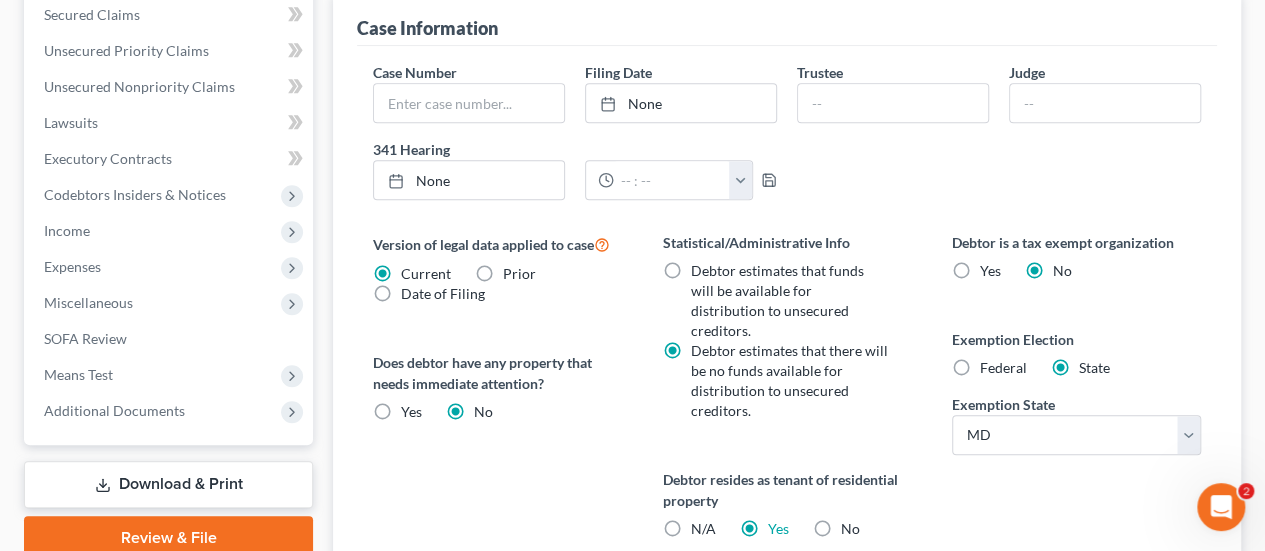 scroll, scrollTop: 863, scrollLeft: 0, axis: vertical 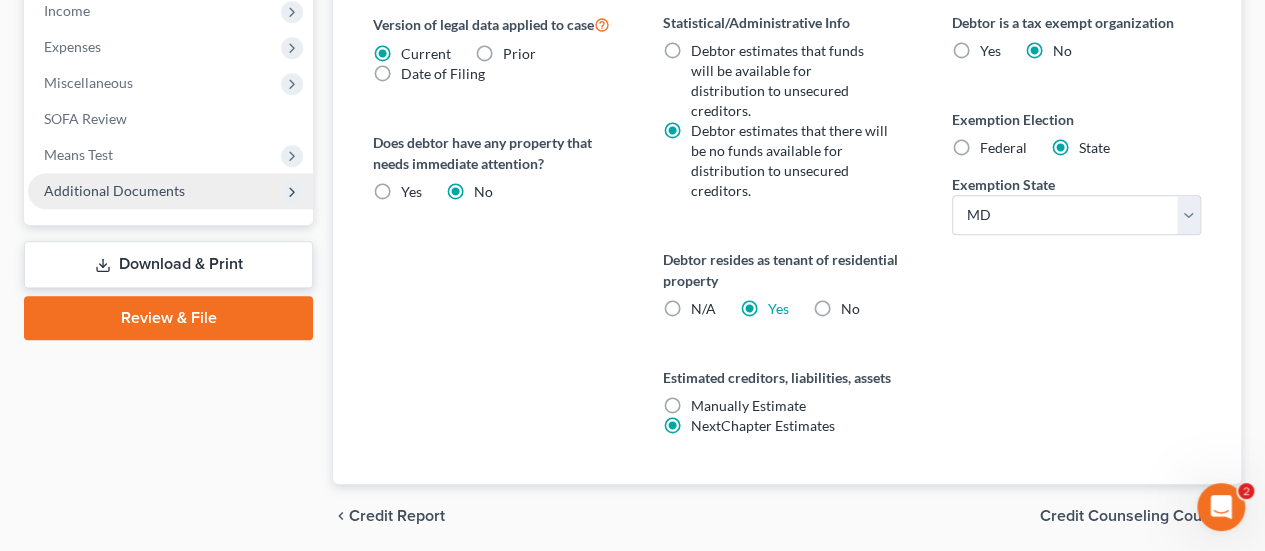 click on "Additional Documents" at bounding box center [114, 190] 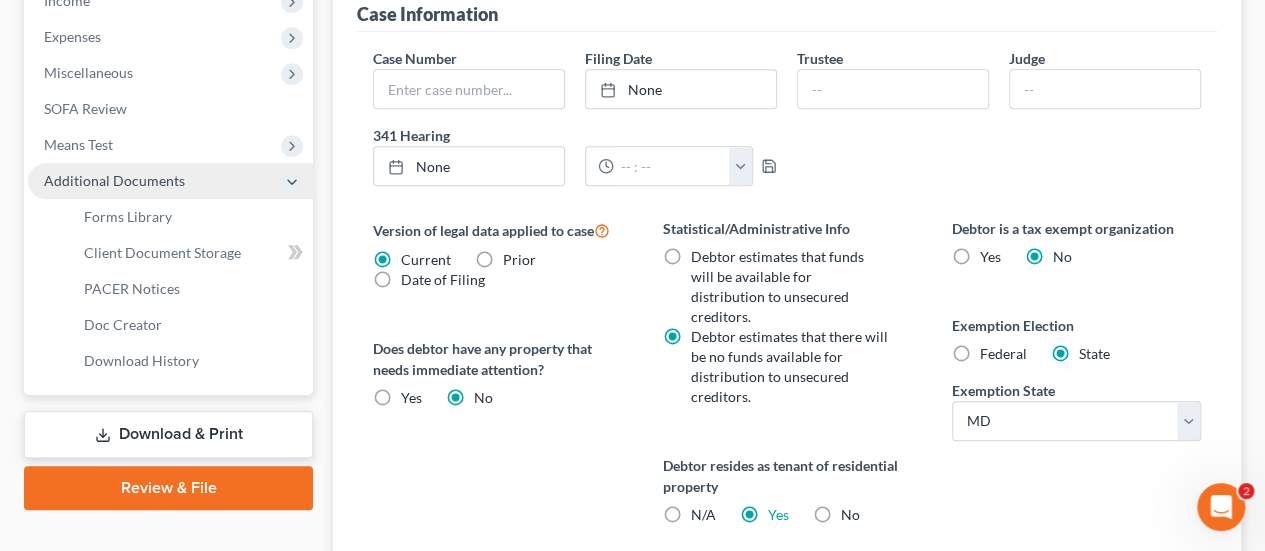 scroll, scrollTop: 647, scrollLeft: 0, axis: vertical 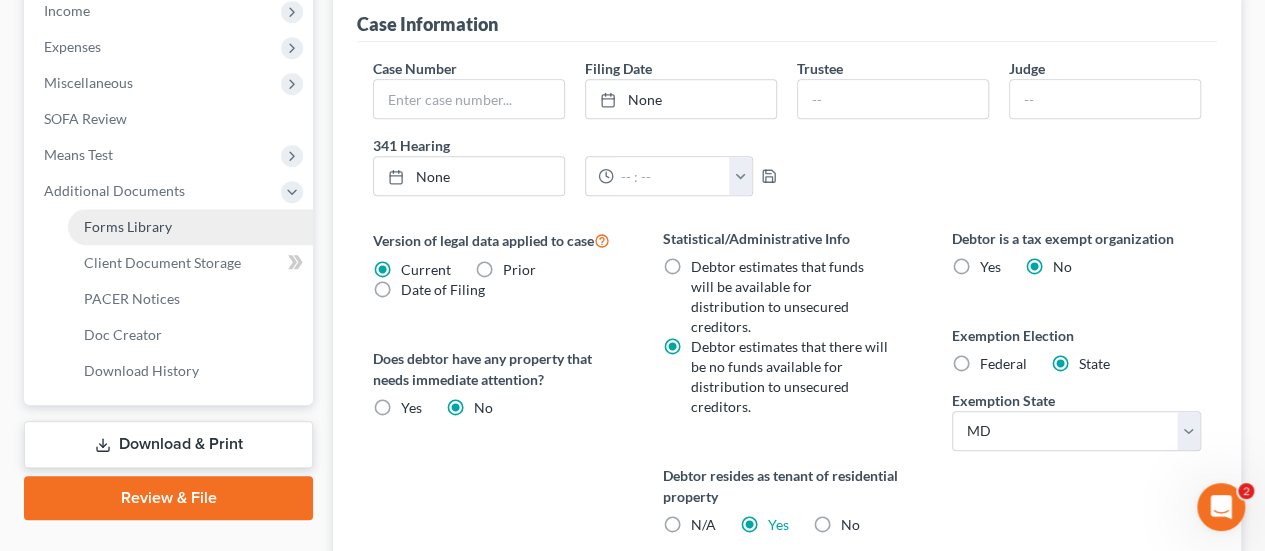 click on "Forms Library" at bounding box center [128, 226] 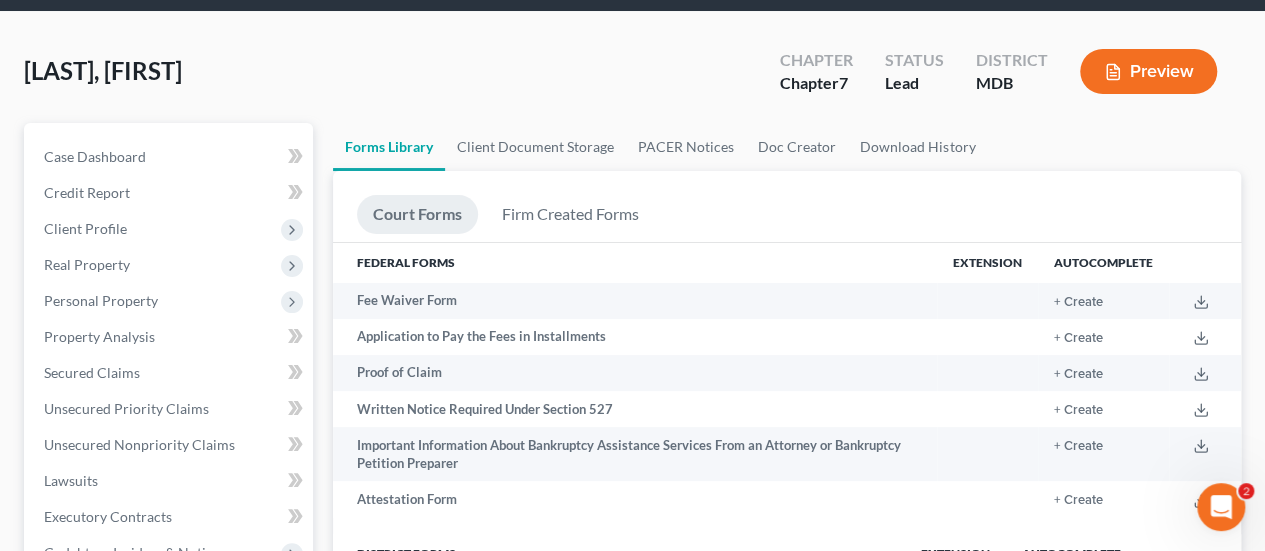scroll, scrollTop: 70, scrollLeft: 0, axis: vertical 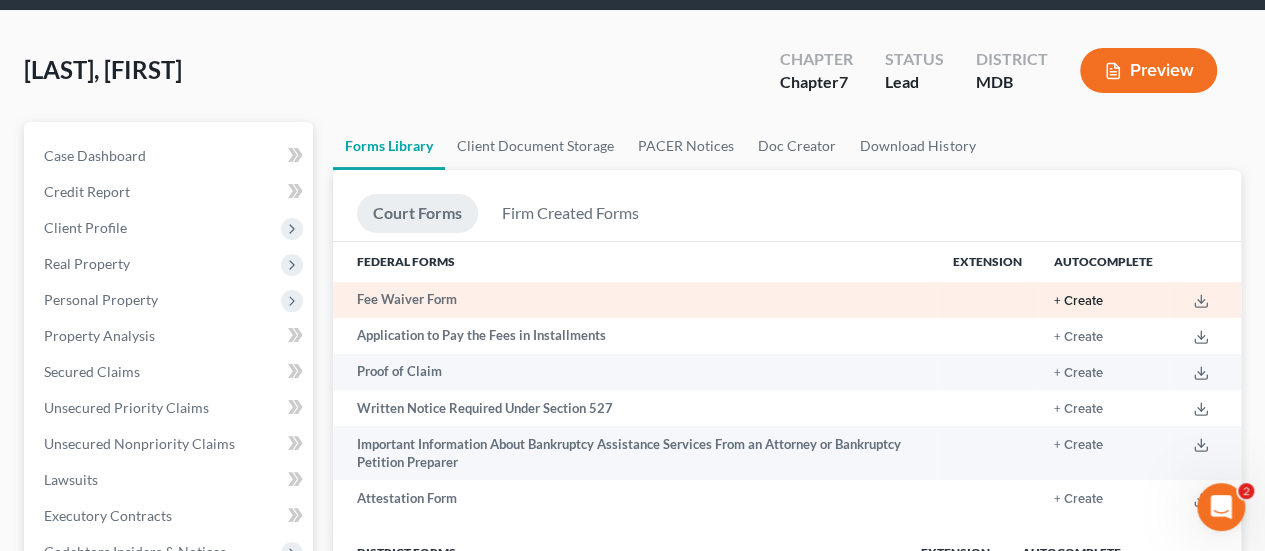 click on "+ Create" at bounding box center (1078, 301) 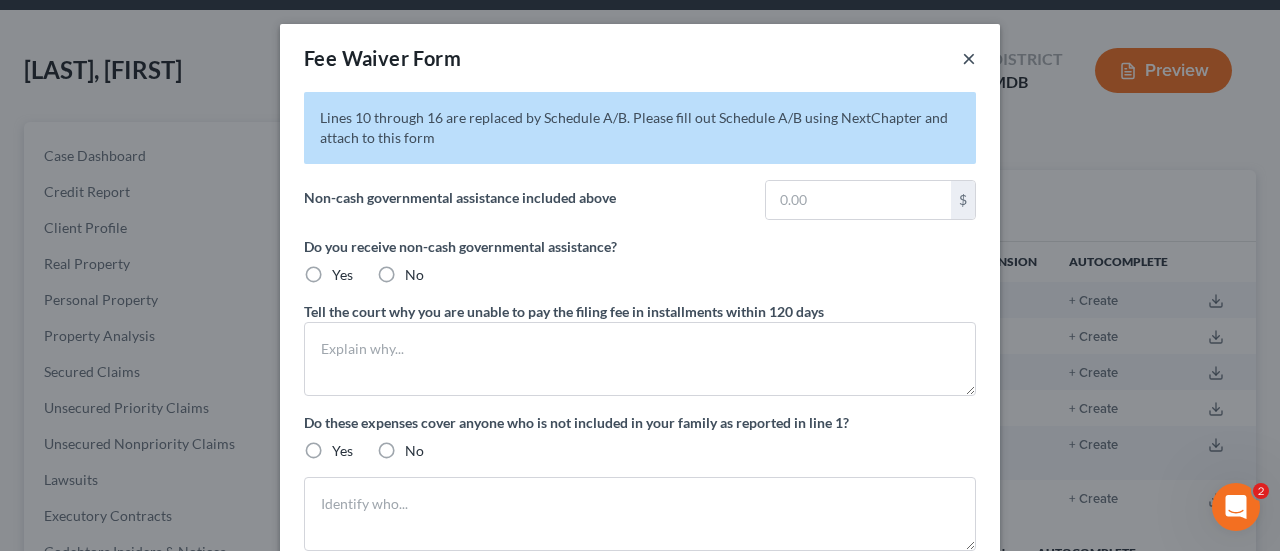 click on "×" at bounding box center (969, 58) 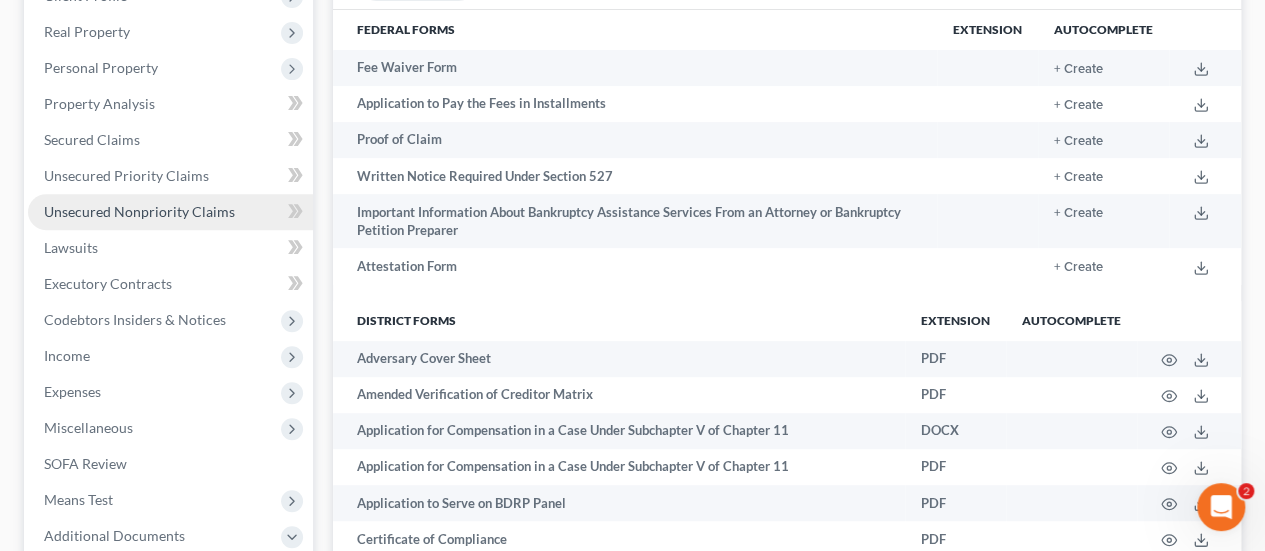scroll, scrollTop: 313, scrollLeft: 0, axis: vertical 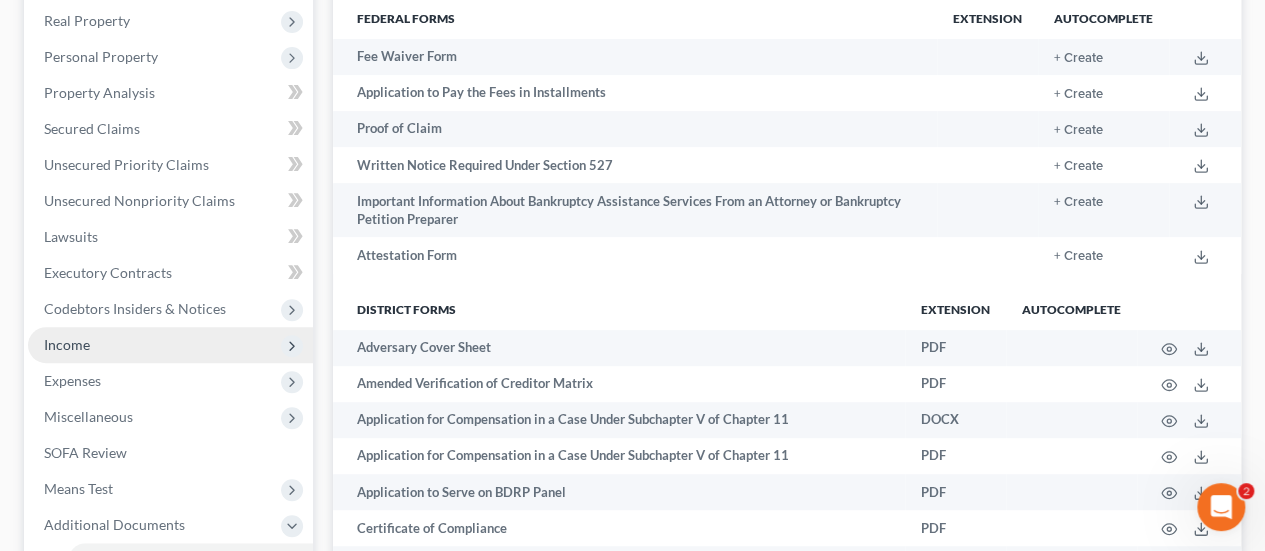 click on "Income" at bounding box center [170, 345] 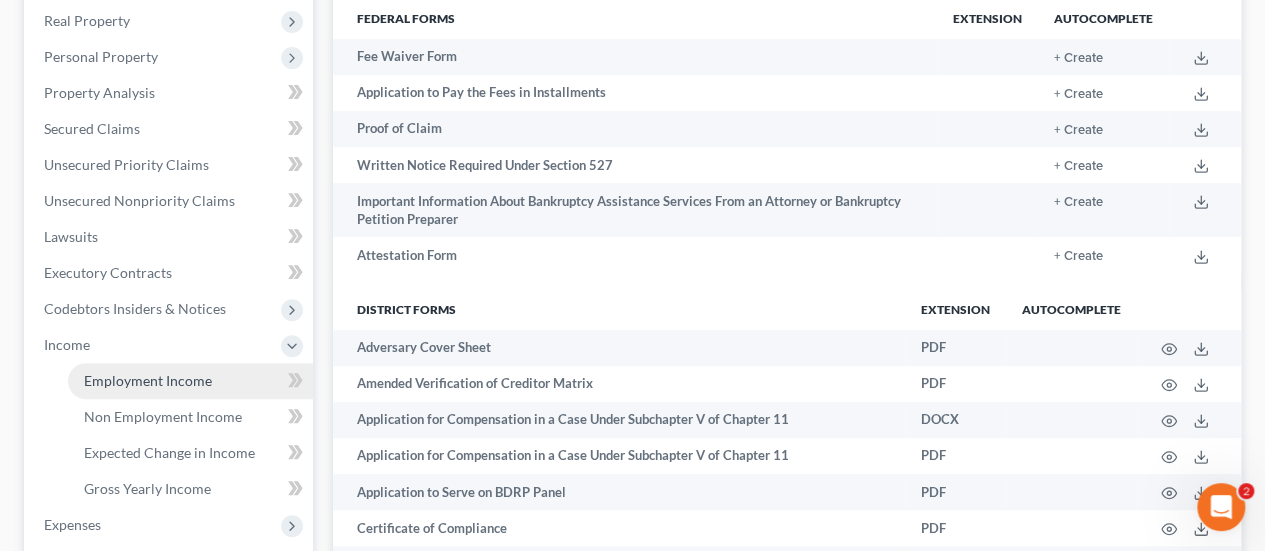 click on "Employment Income" at bounding box center (148, 380) 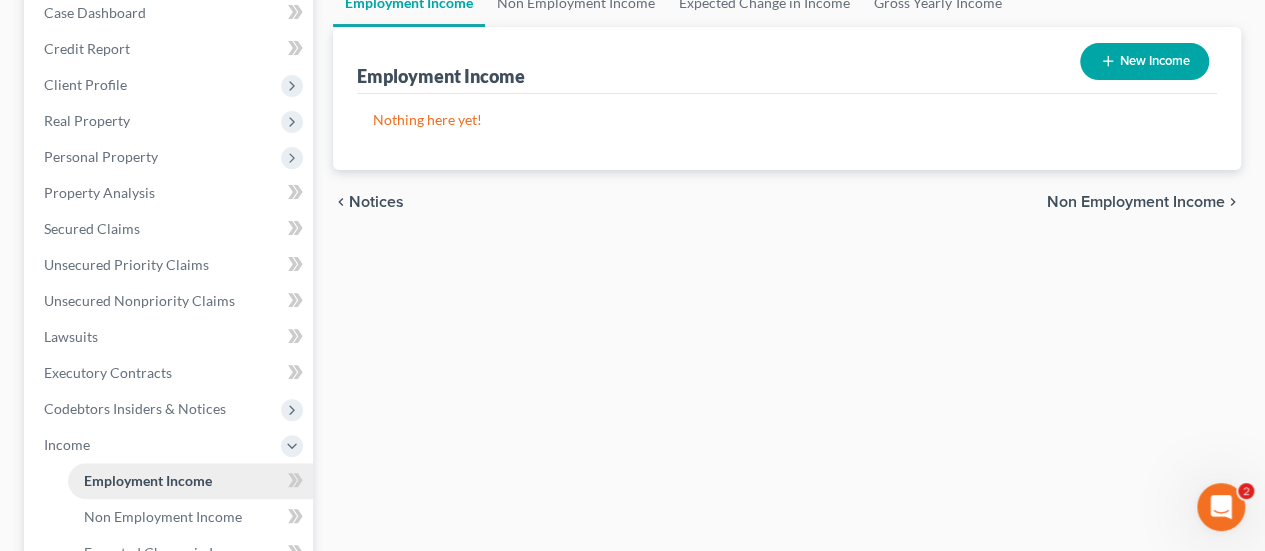 scroll, scrollTop: 216, scrollLeft: 0, axis: vertical 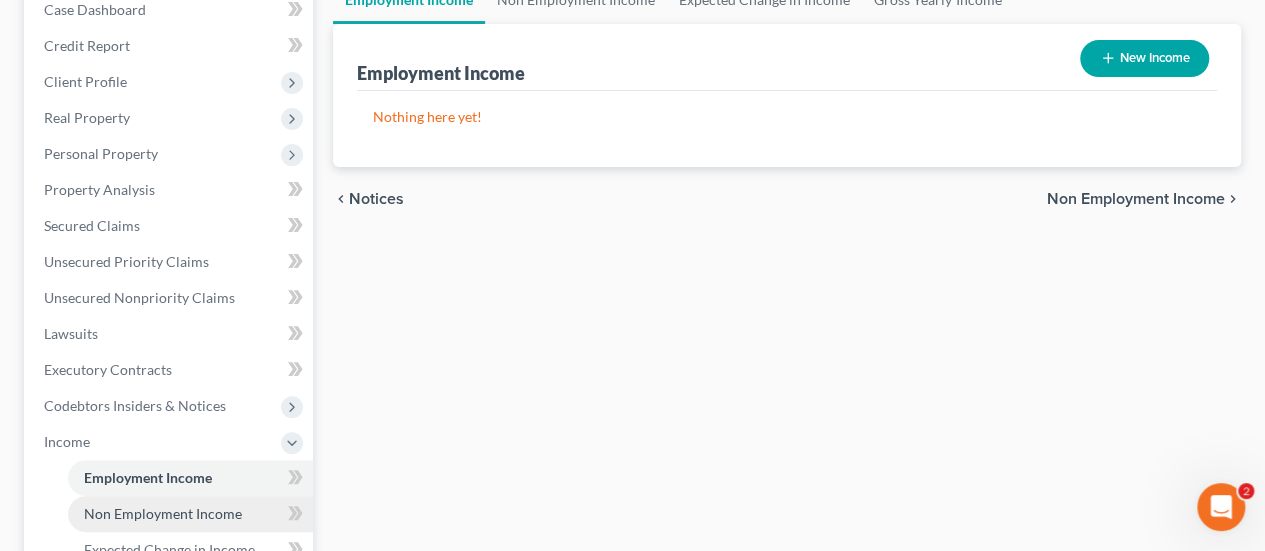 click on "Non Employment Income" at bounding box center (163, 513) 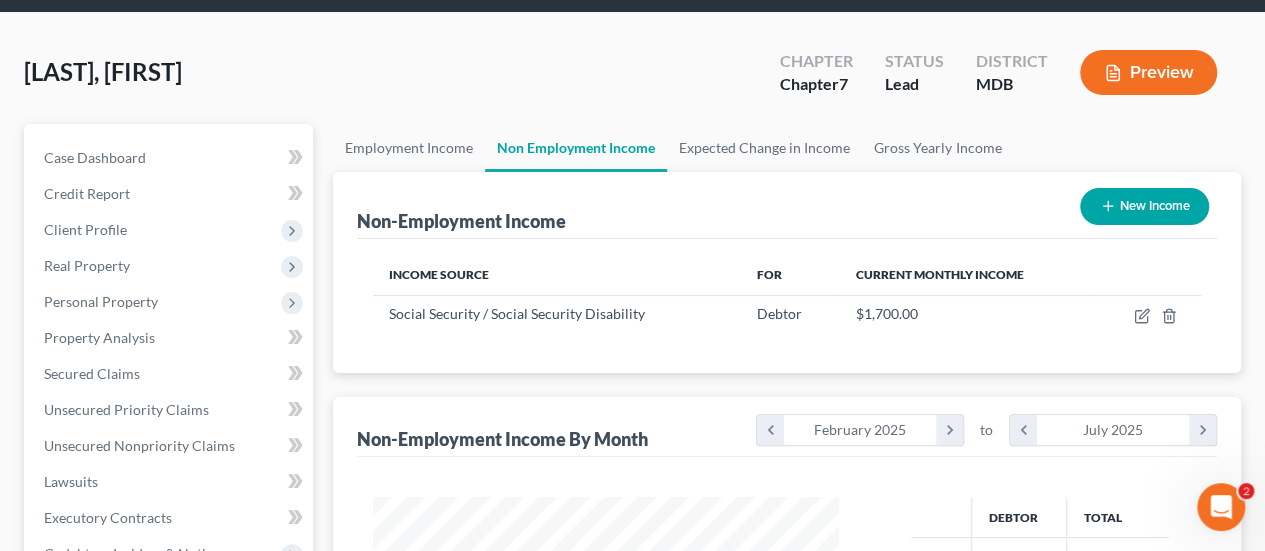 scroll, scrollTop: 0, scrollLeft: 0, axis: both 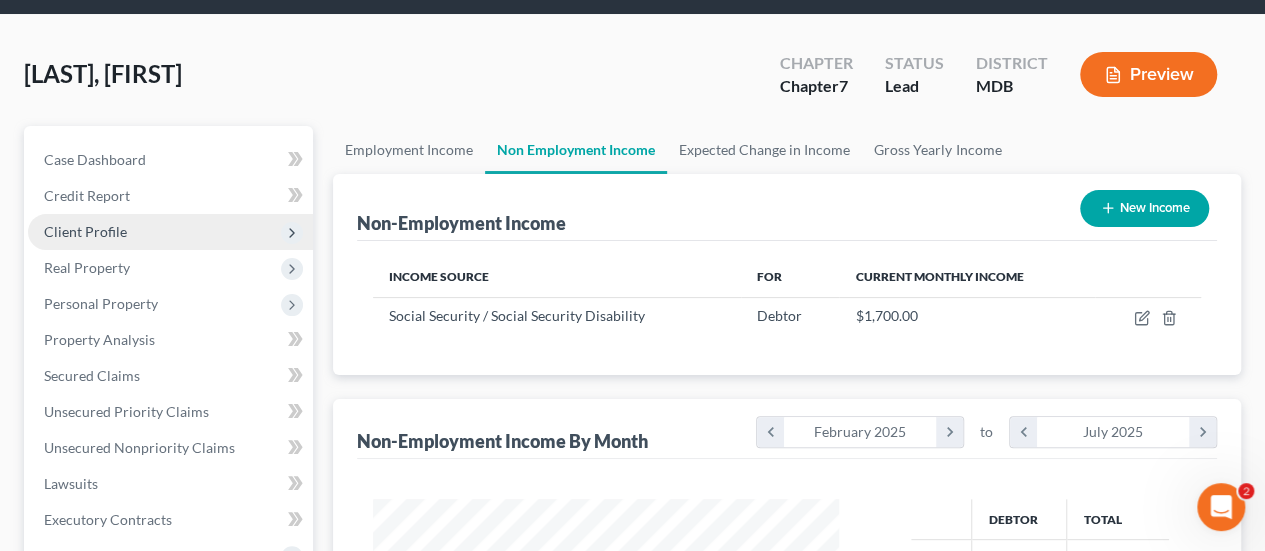 click on "Client Profile" at bounding box center [85, 231] 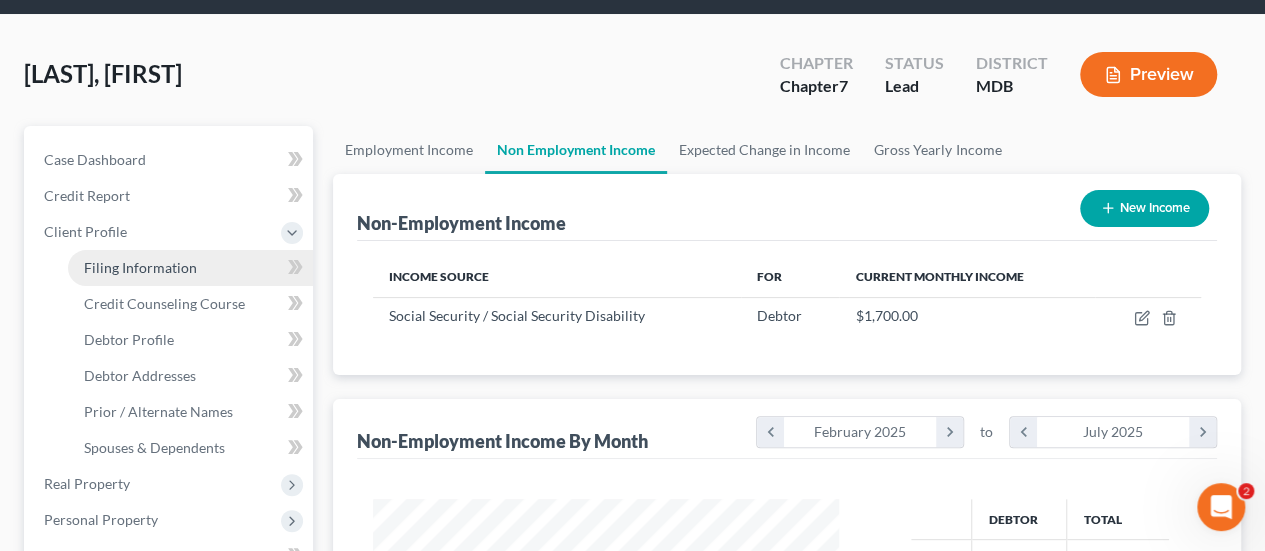 click on "Filing Information" at bounding box center [190, 268] 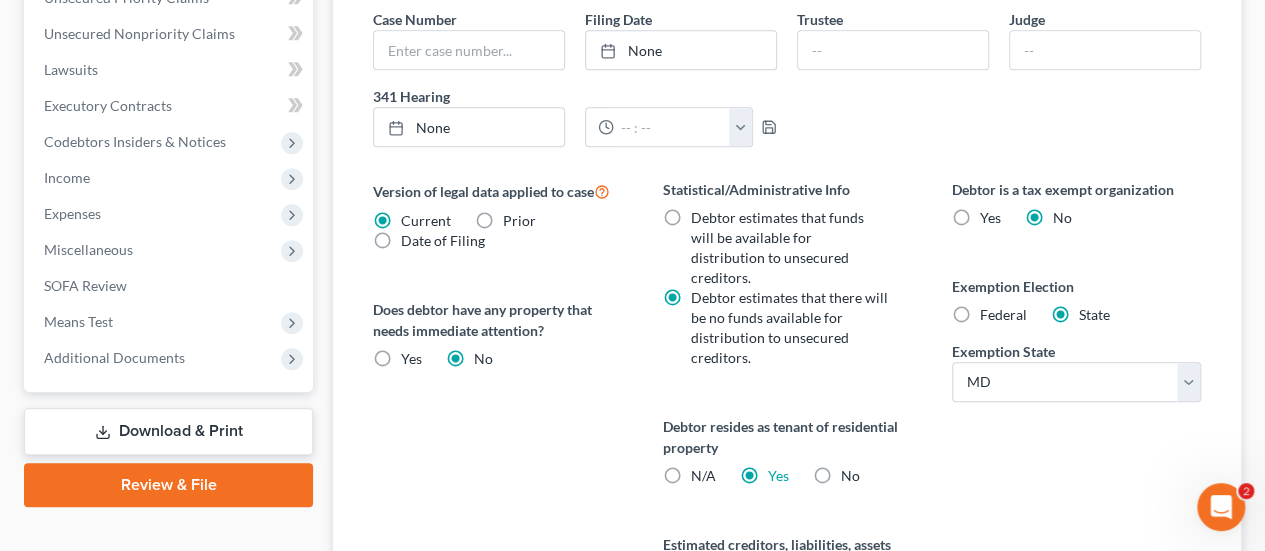 scroll, scrollTop: 759, scrollLeft: 0, axis: vertical 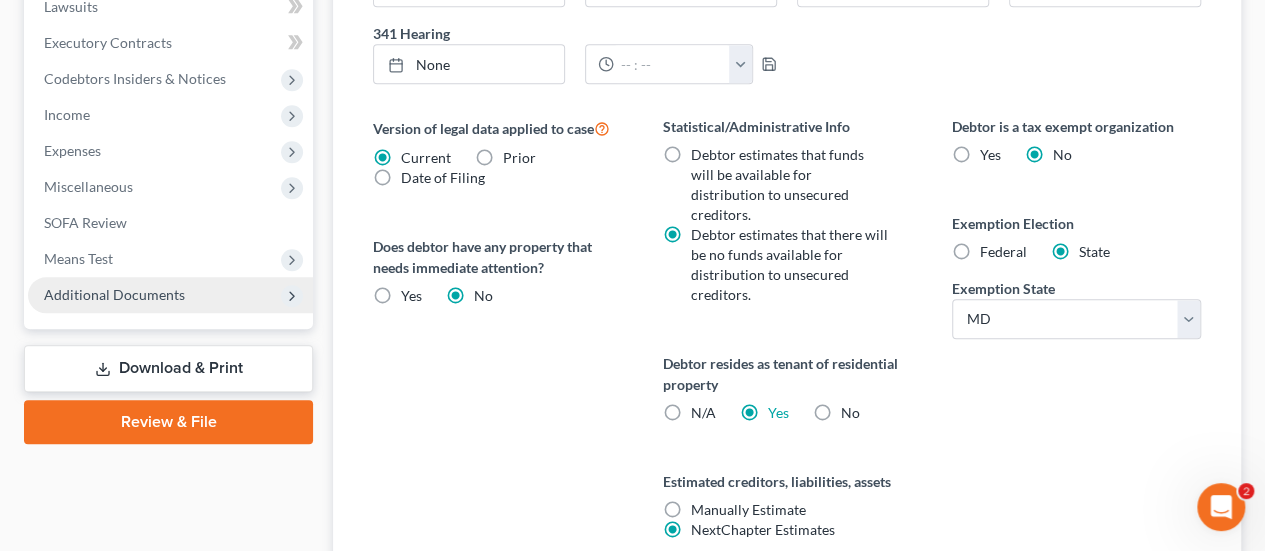 click on "Additional Documents" at bounding box center (114, 294) 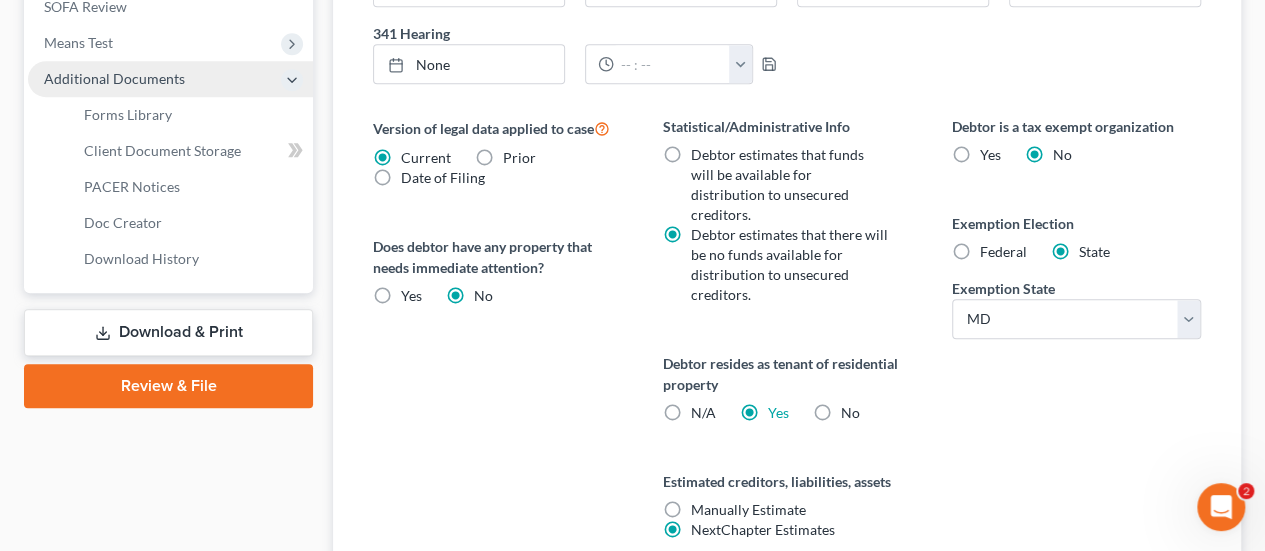 scroll, scrollTop: 543, scrollLeft: 0, axis: vertical 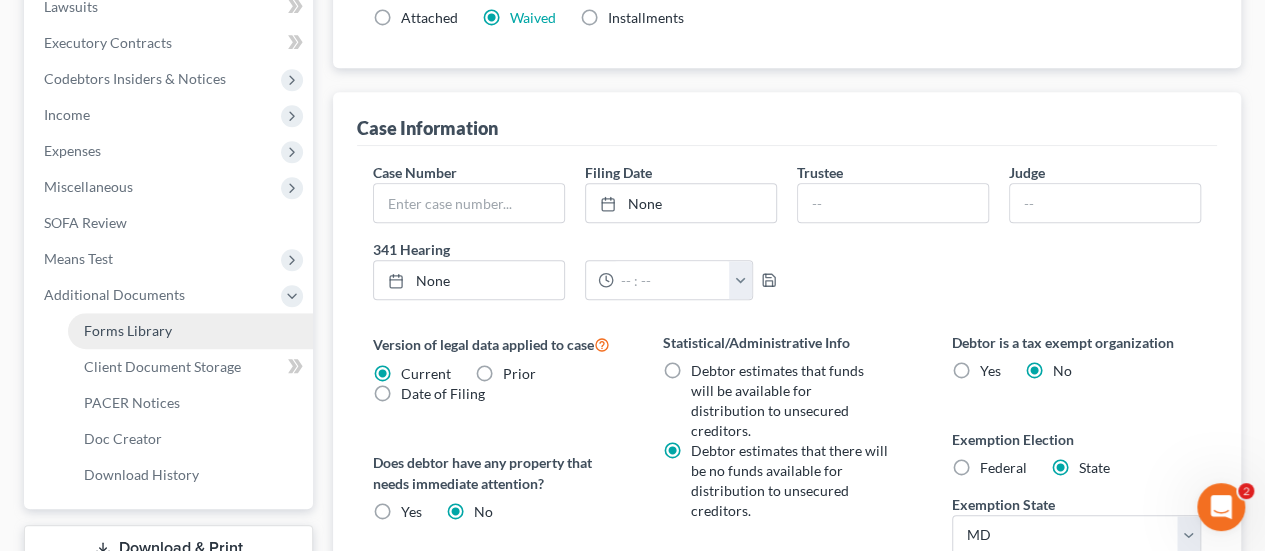 click on "Forms Library" at bounding box center [190, 331] 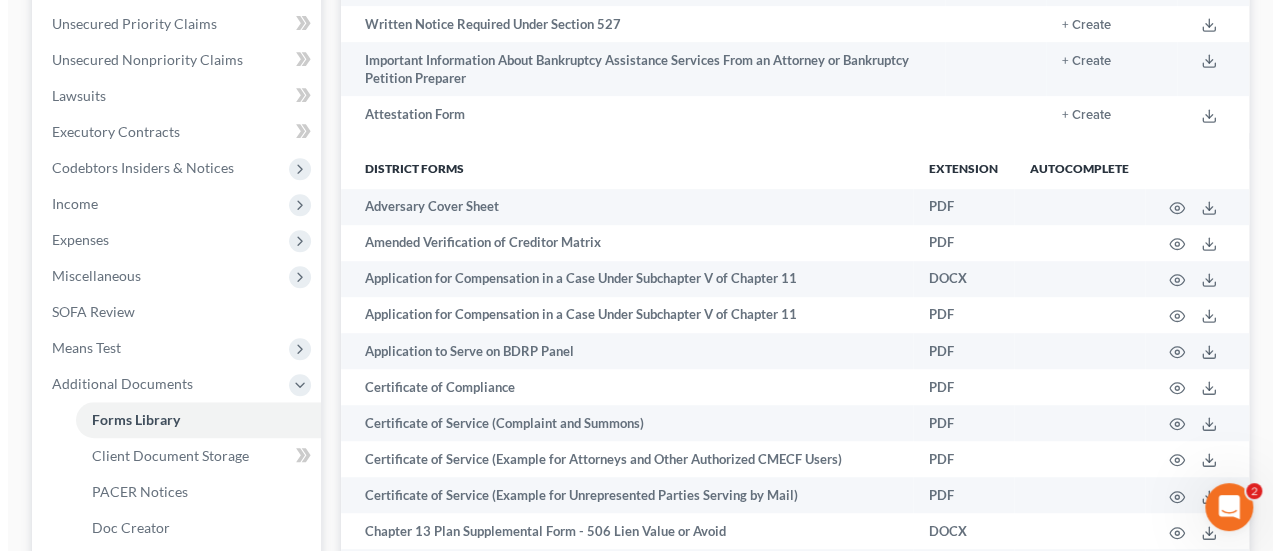 scroll, scrollTop: 0, scrollLeft: 0, axis: both 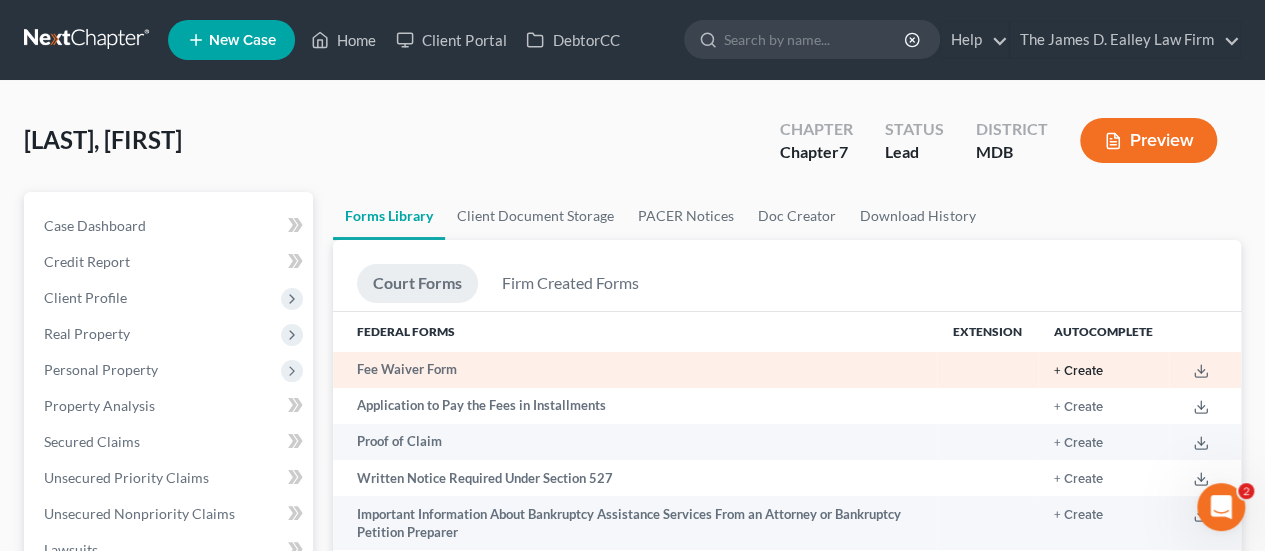 click on "+ Create" at bounding box center [1078, 371] 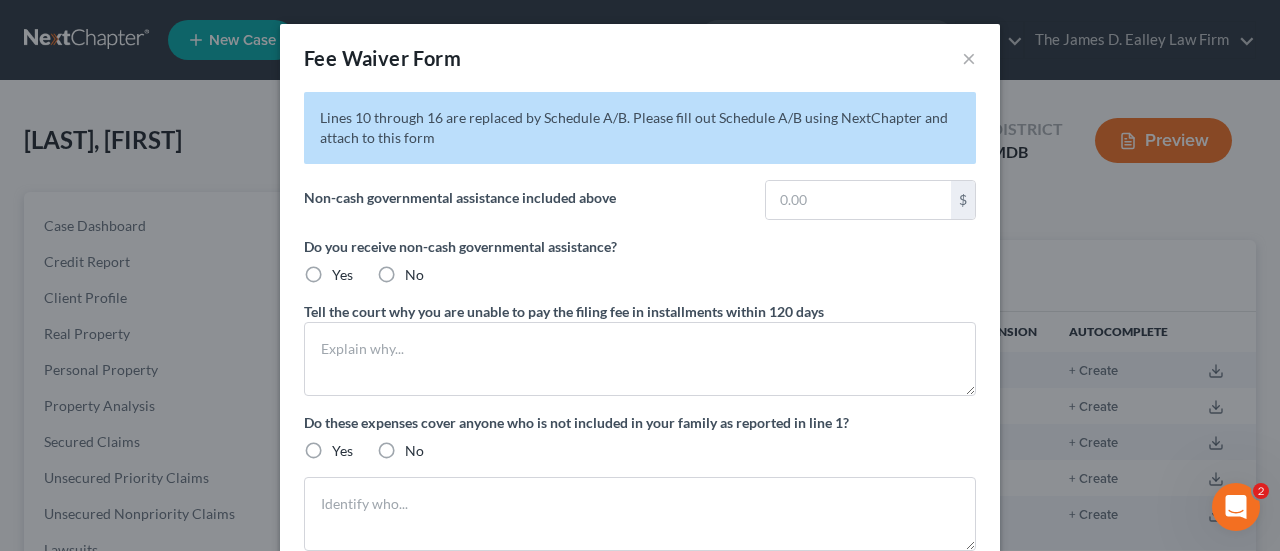 click on "No" at bounding box center [414, 275] 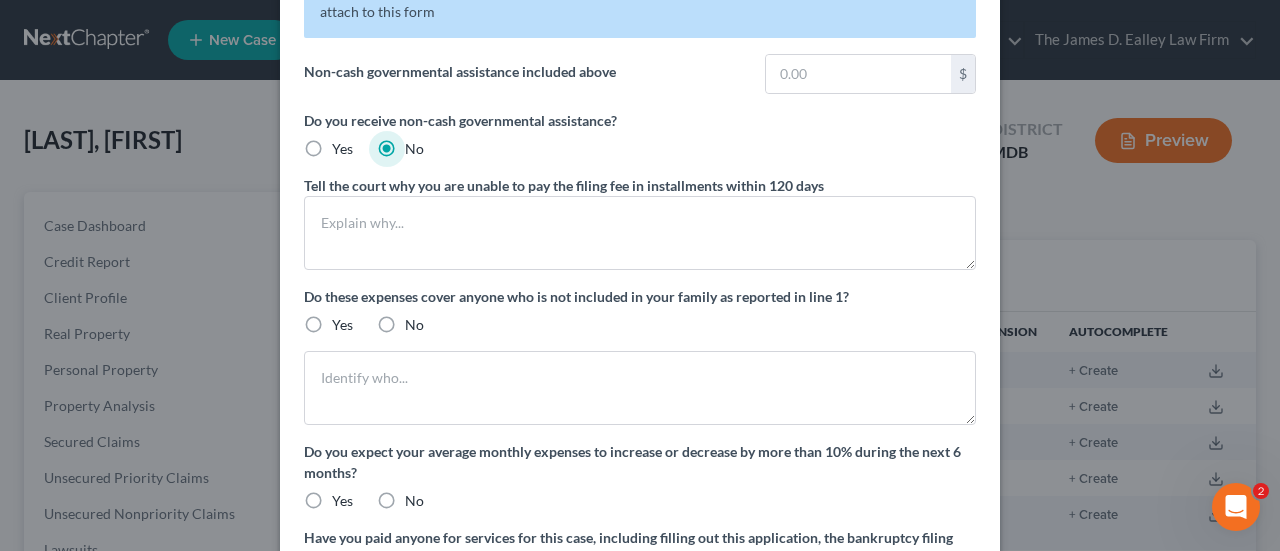 scroll, scrollTop: 127, scrollLeft: 0, axis: vertical 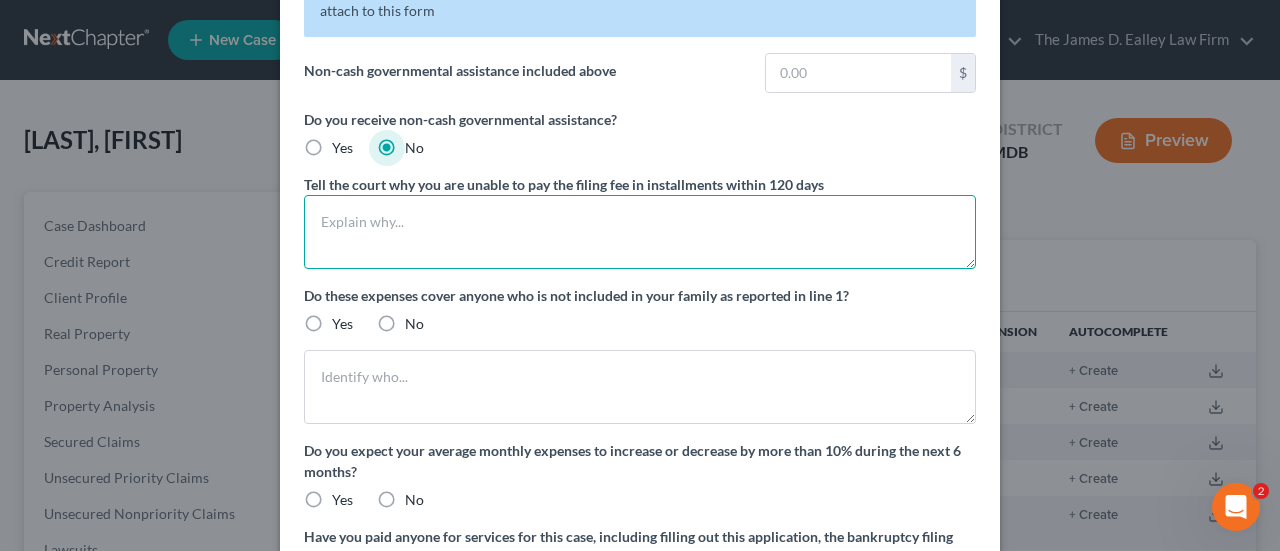 click at bounding box center (640, 232) 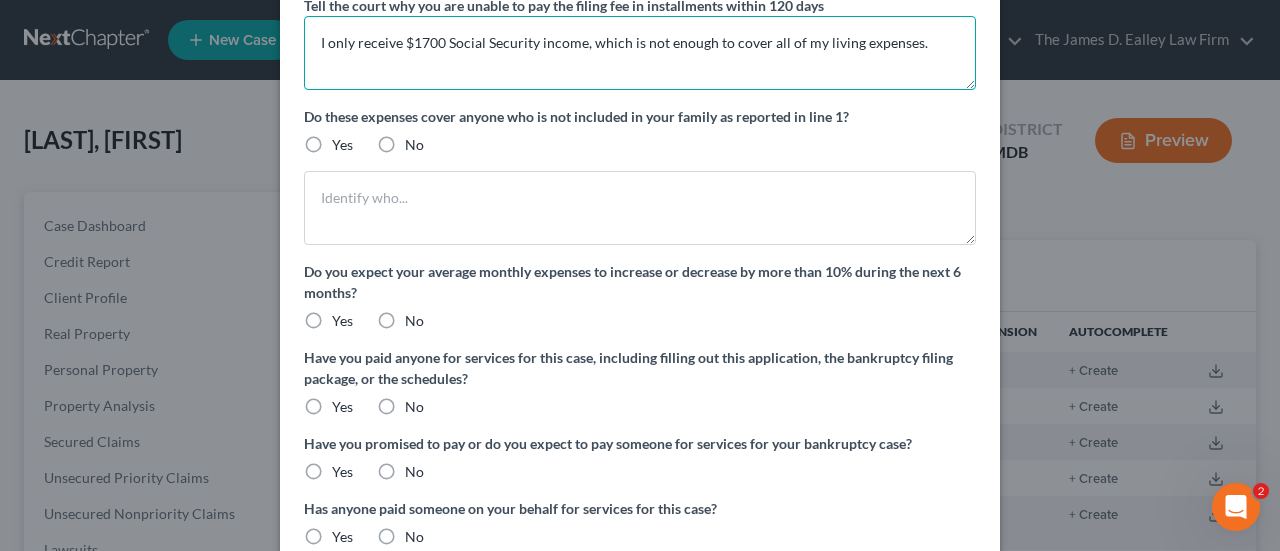 scroll, scrollTop: 311, scrollLeft: 0, axis: vertical 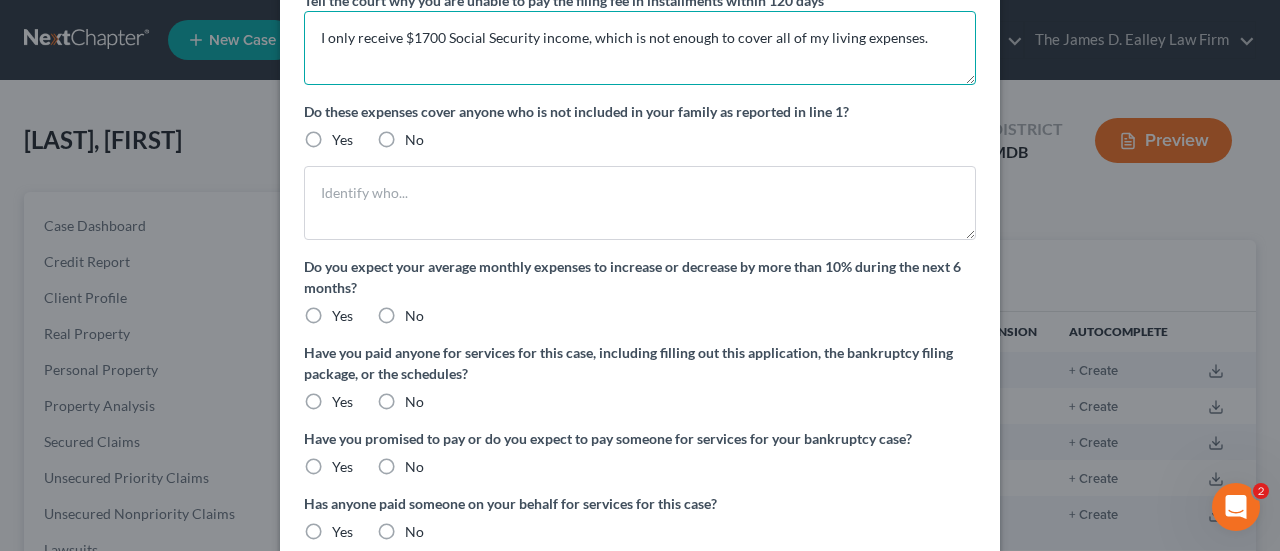 type on "I only receive $1700 Social Security income, which is not enough to cover all of my living expenses." 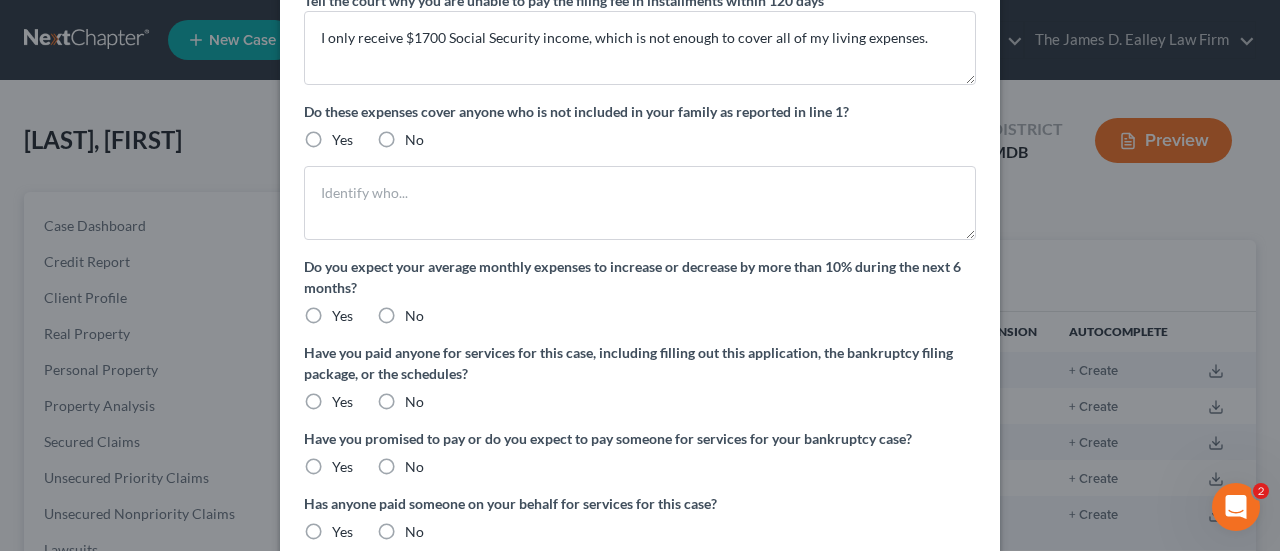 click on "No" at bounding box center (414, 140) 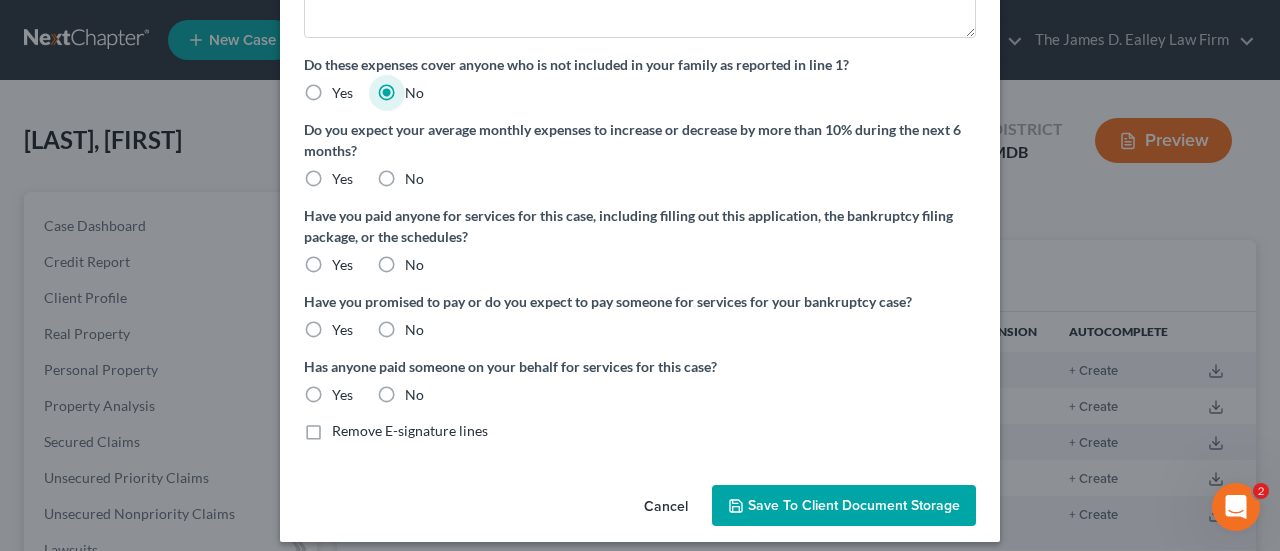 scroll, scrollTop: 360, scrollLeft: 0, axis: vertical 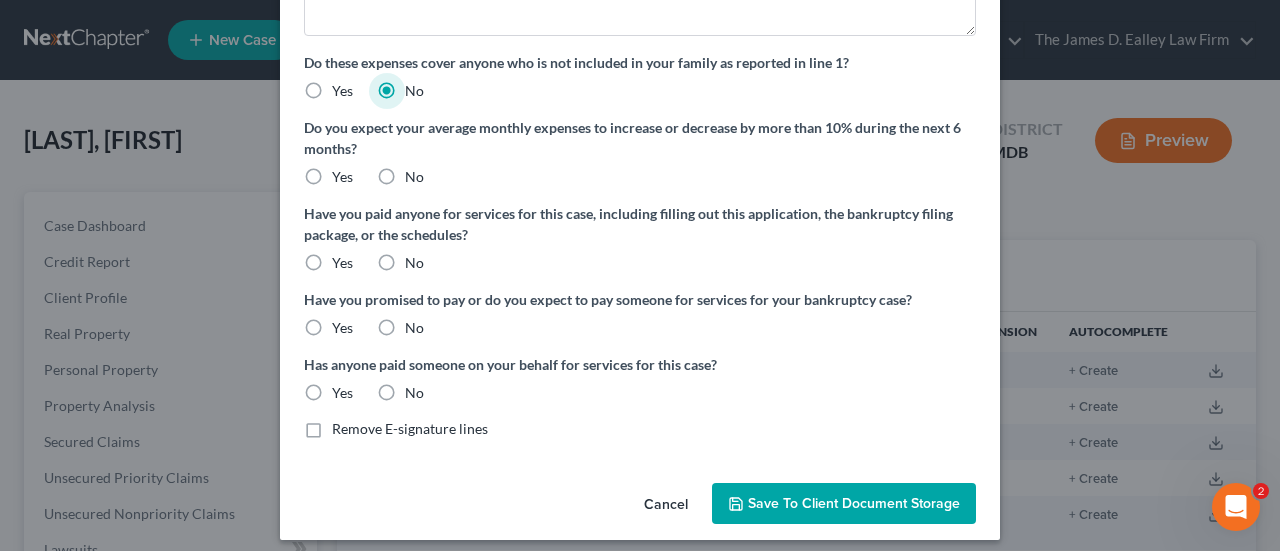 click on "No" at bounding box center (414, 177) 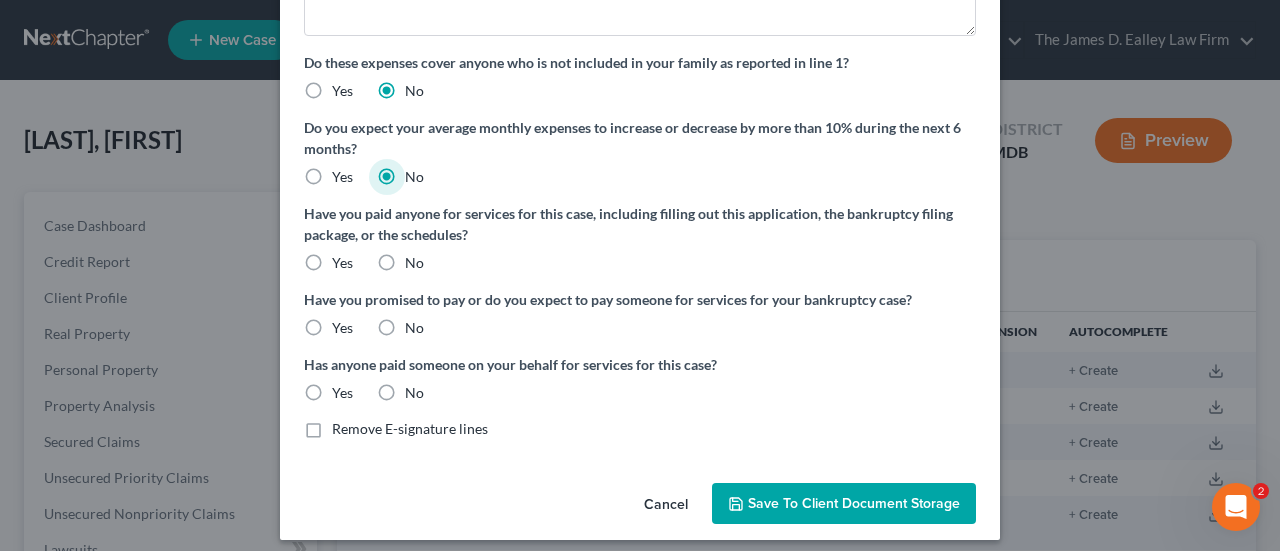 click on "Yes" at bounding box center (342, 263) 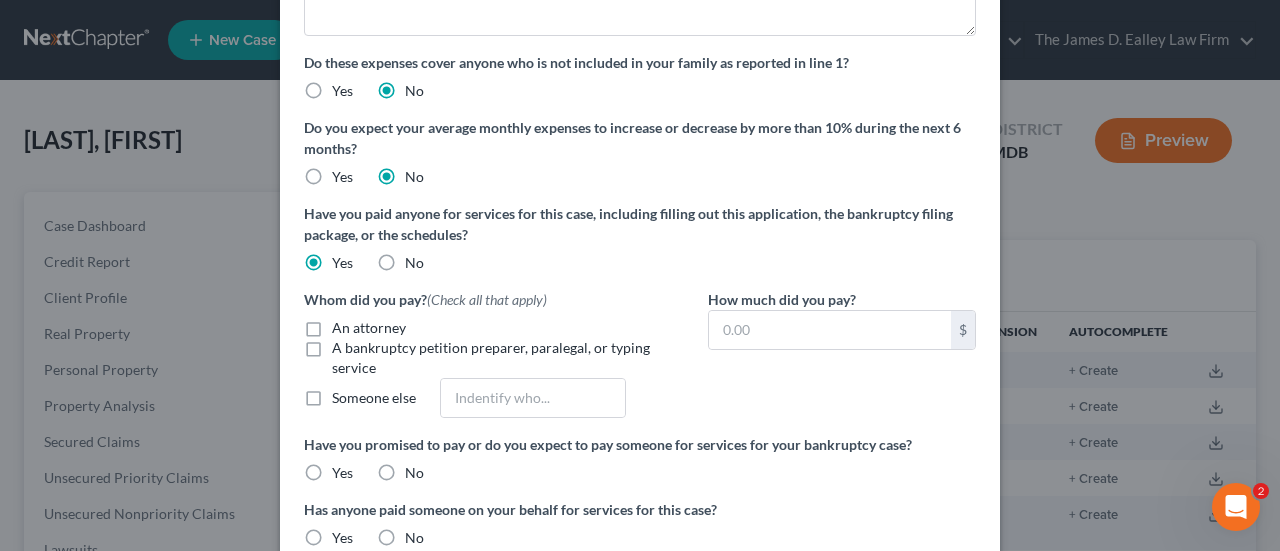 click on "An attorney" at bounding box center (369, 328) 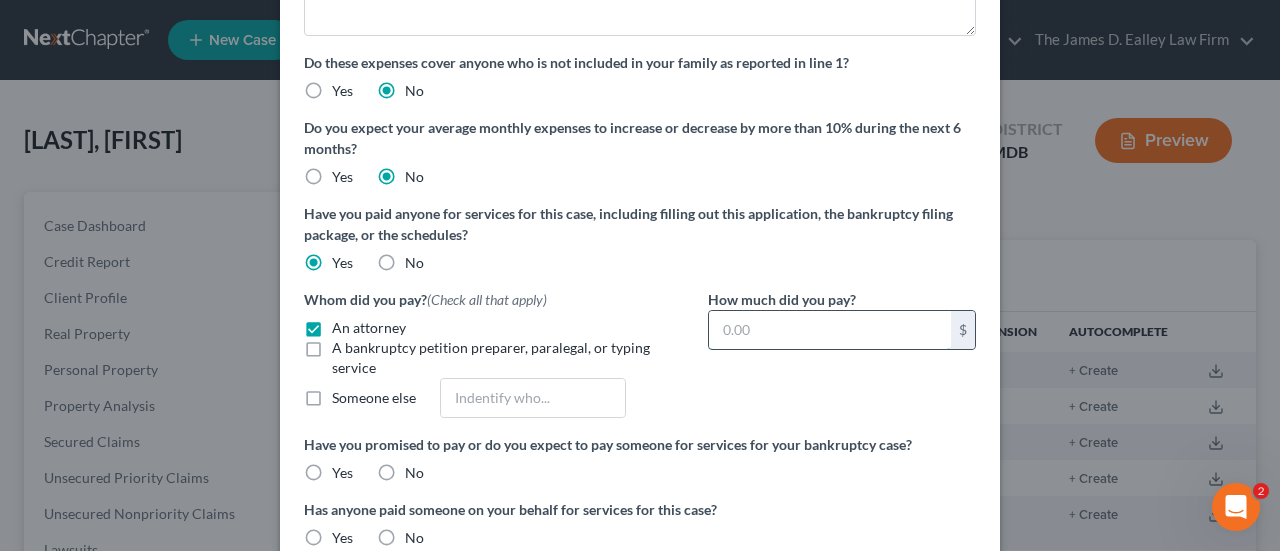 click at bounding box center (830, 330) 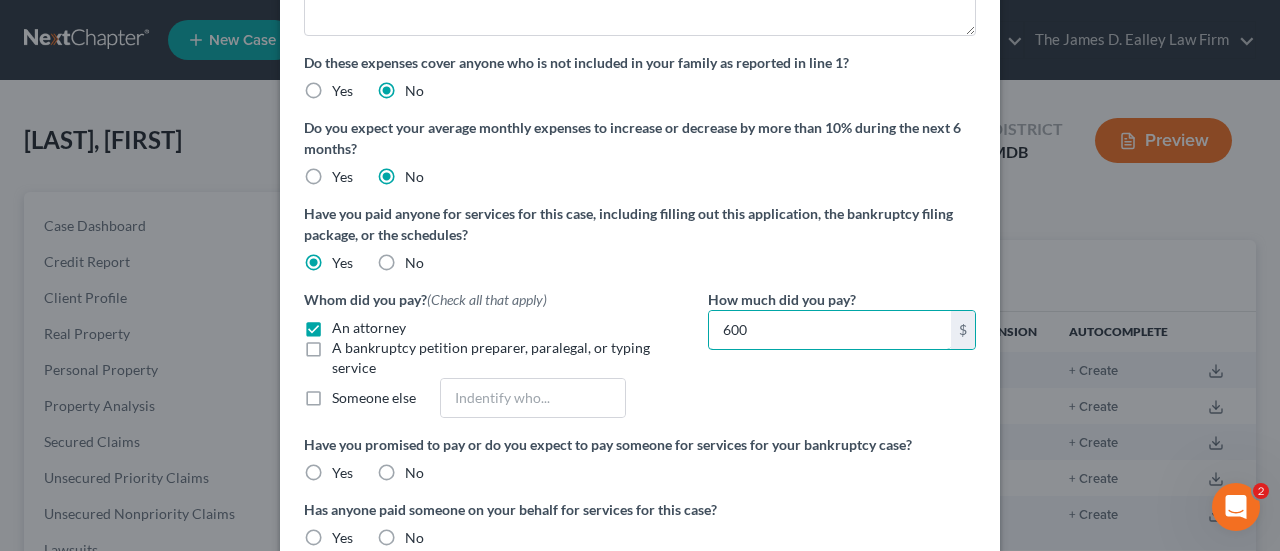 type on "600" 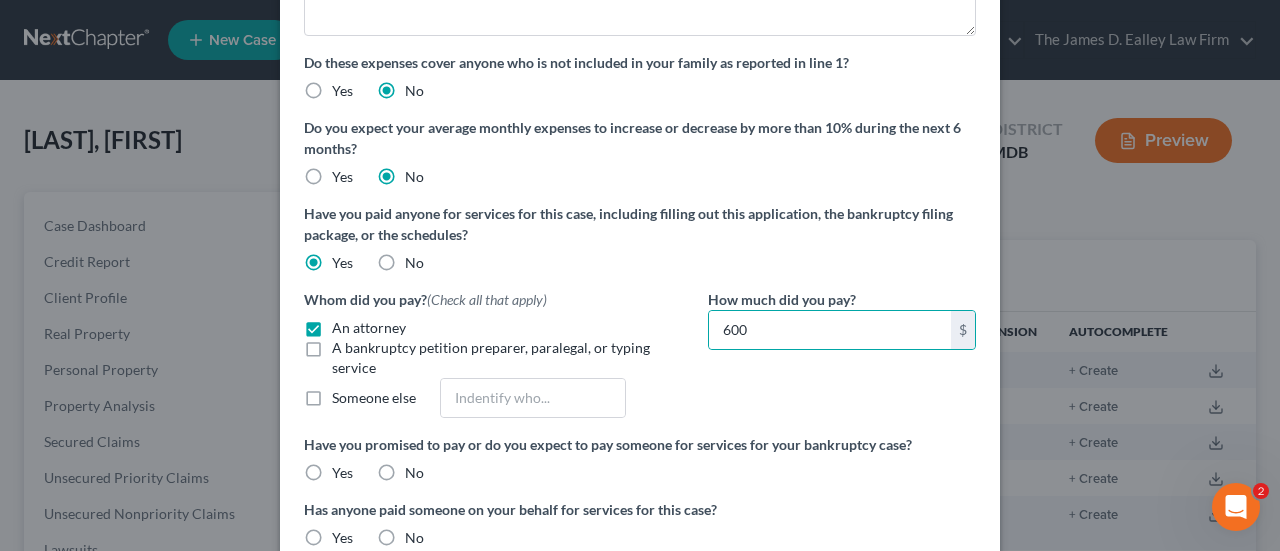 click on "Lines 10 through 16 are replaced by Schedule A/B. Please fill out Schedule A/B using NextChapter and attach to this form Non-cash governmental assistance included above $ Do you receive non-cash governmental assistance? Yes No Tell the court why you are unable to pay the filing fee in installments within 120 days I only receive $1700 Social Security income, which is not enough to cover all of my living expenses. Do these expenses cover anyone who is not included in your family as reported in line 1? Yes No Do you expect your average monthly expenses to increase or decrease by more than 10% during the next 6 months? Yes No Have you paid anyone for services for this case, including filling out this application, the bankruptcy filing package, or the schedules? Yes No Whom did you pay?  (Check all that apply) An attorney A bankruptcy petition preparer, paralegal, or typing service Someone else How much did you pay? 600 $ Yes No Whom do you expect to pay?  (Check all that apply) $ Yes No $" at bounding box center (640, 158) 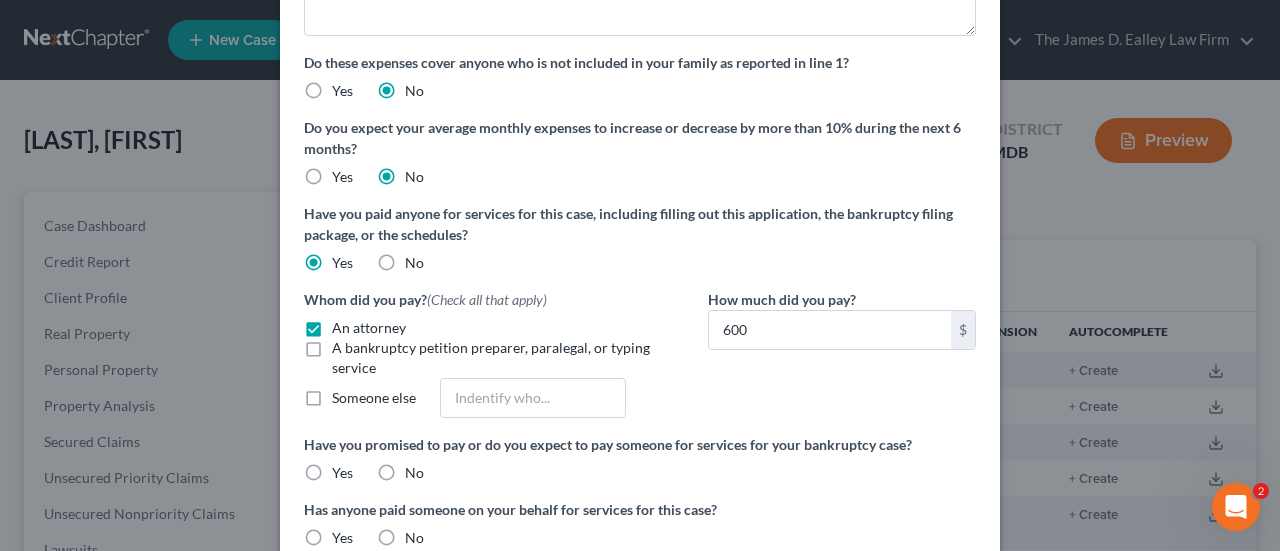 scroll, scrollTop: 516, scrollLeft: 0, axis: vertical 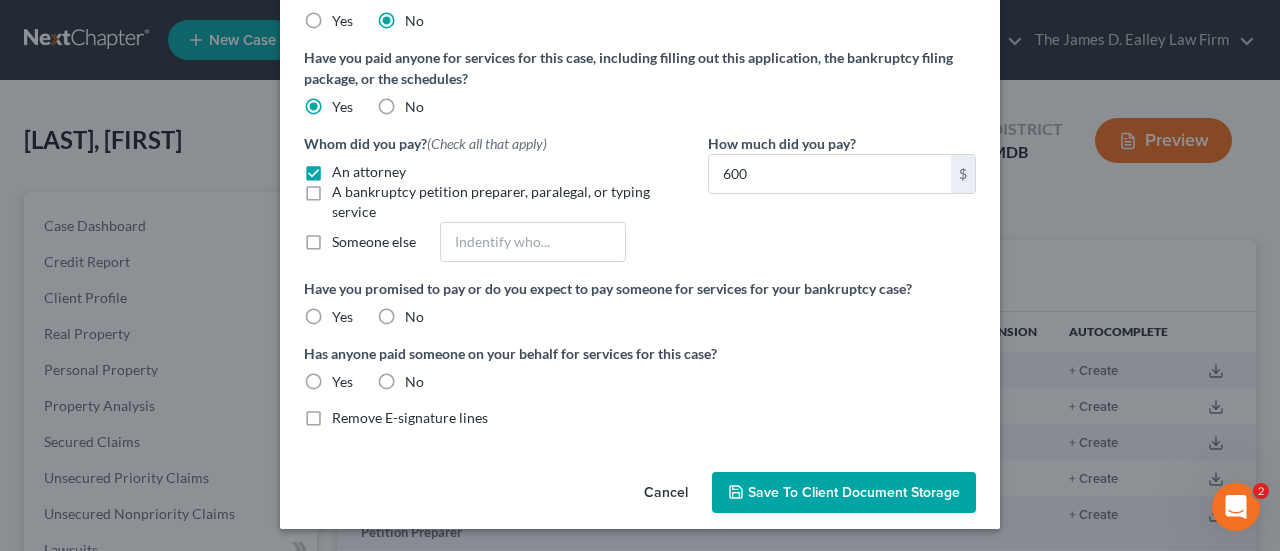 click on "No" at bounding box center (414, 317) 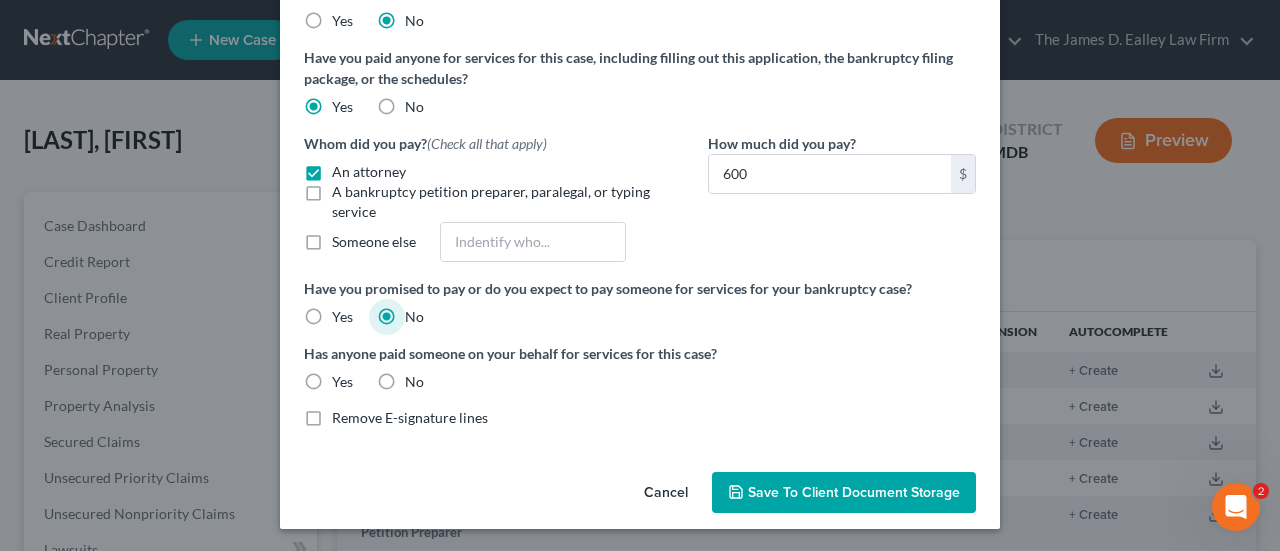 click on "No" at bounding box center (414, 382) 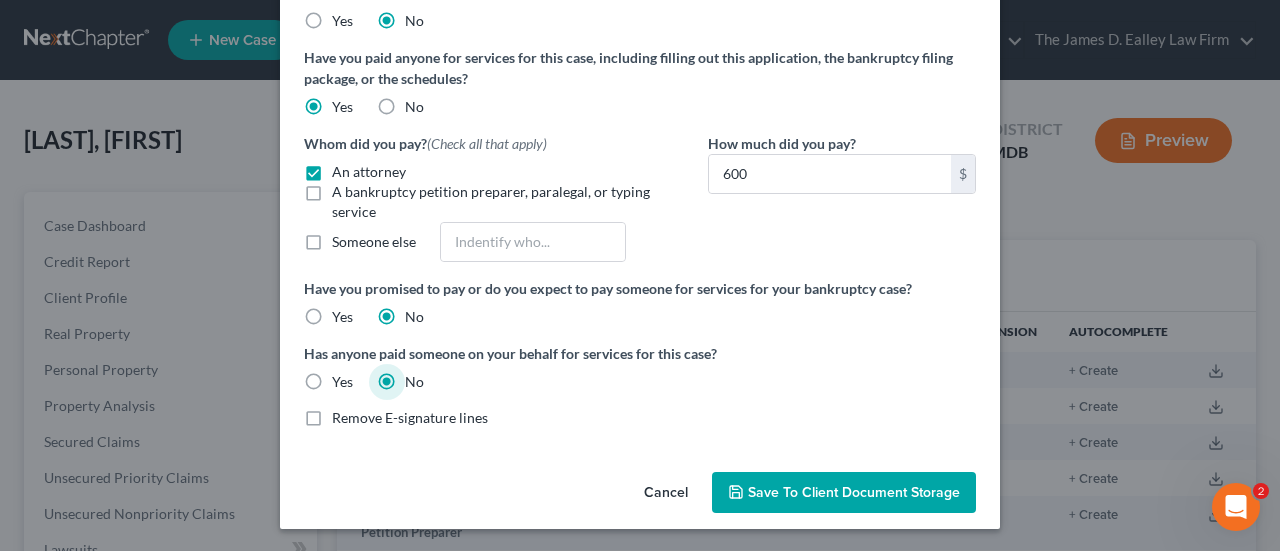 click on "Save to Client Document Storage" at bounding box center [854, 492] 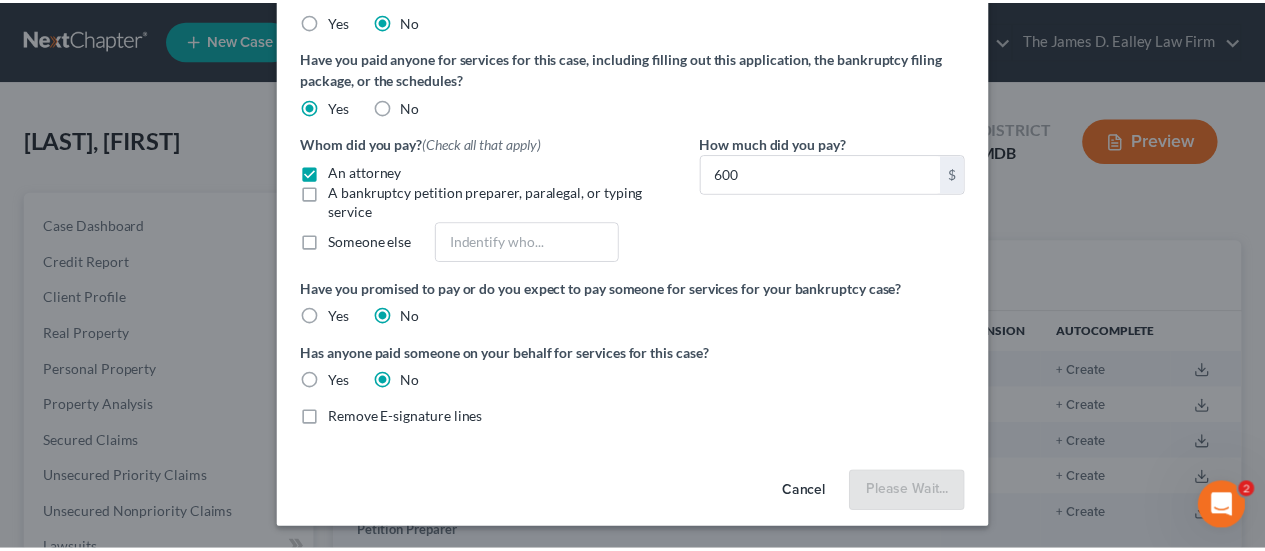 scroll, scrollTop: 515, scrollLeft: 0, axis: vertical 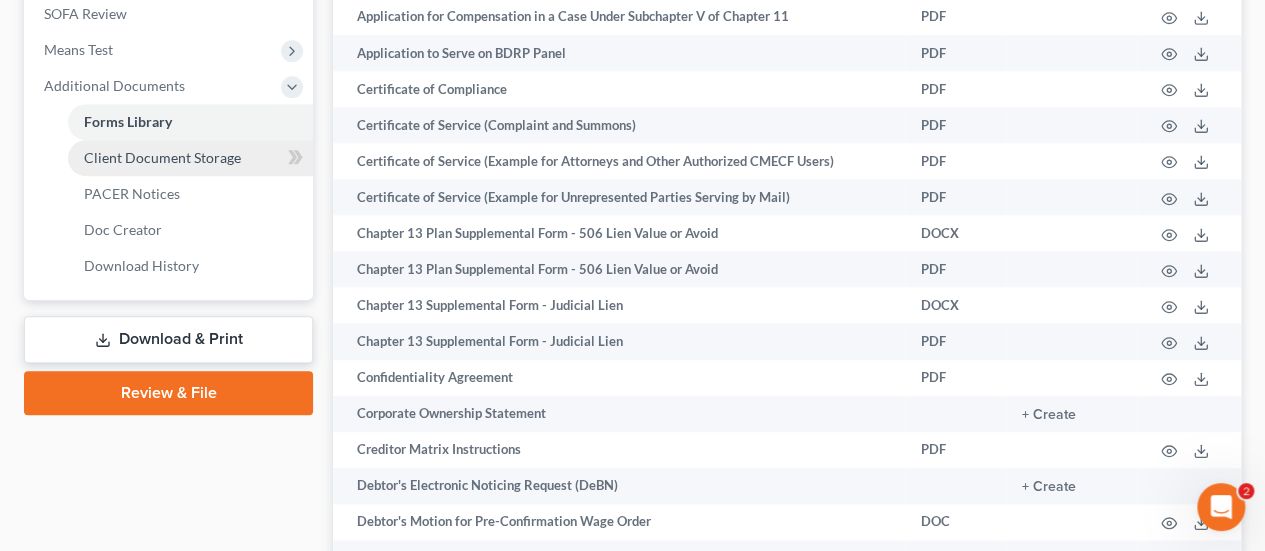 click on "Client Document Storage" at bounding box center (162, 157) 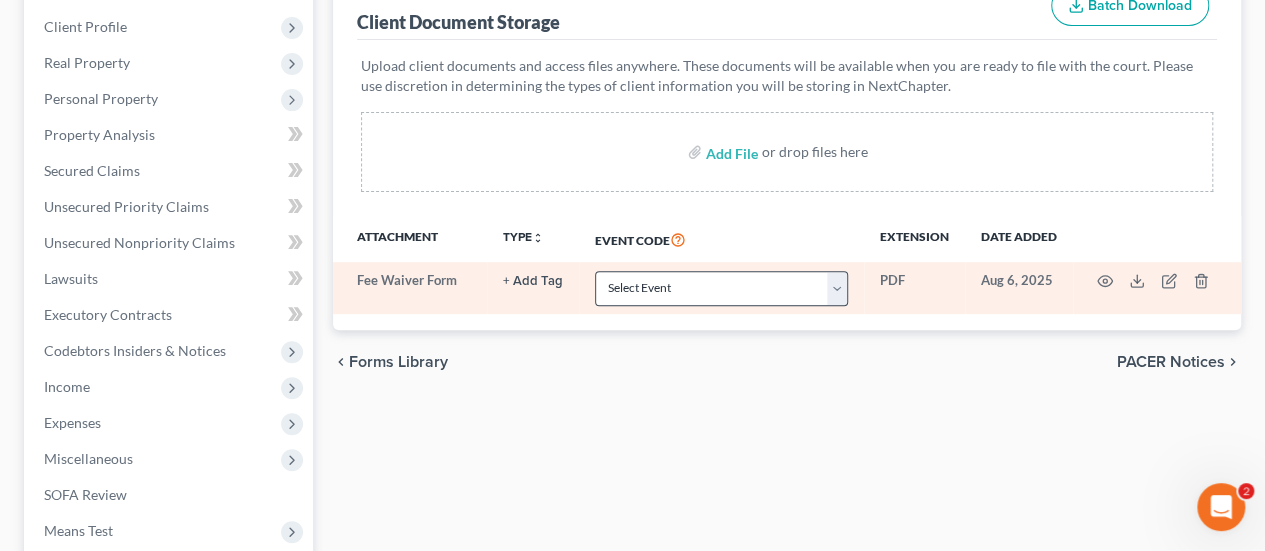 scroll, scrollTop: 272, scrollLeft: 0, axis: vertical 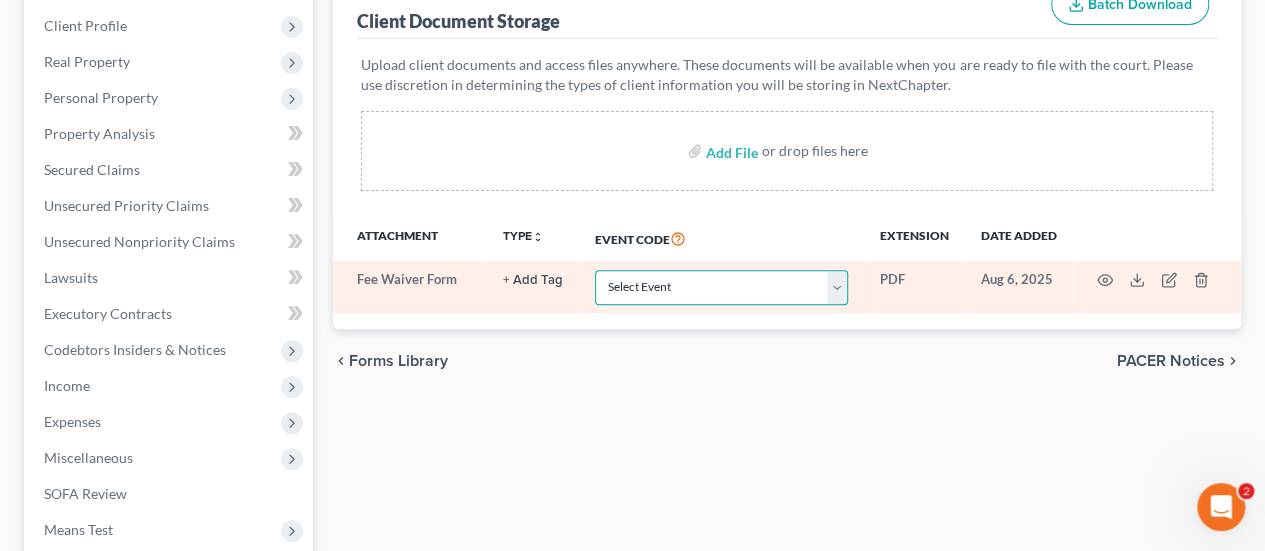 click on "Select Event Affidavit Affidavit of Adequate Protection and Lease Payments Affidavit of Default Affidavit of Justification Amended Creditor Matrix Amended Disclosure of Compensation of Attorney for Debtor Amended Reaffirmation Agreement Amended Schedules Amended Statement of Financial Affairs Amended Voluntary Petition Attachment to Voluntary Petition for Non-Individuals Ch 11 Balance Sheet Bankruptcy Petition Preparer's Notice, Declaration, and Signature (Form 119) Bill of Costs Certificate of Credit Counseling Certificate of Service Certificate of Service of Tax Information to Requestor Certificate of Service of Tax Information to Taxing Authority Chapter 11 Final Report and Account Chapter 11 Monthly Operating Report UST Form 11-MOR Chapter 11 Post-Confirmation Report Chapter 11 Small Business Documents Chapter 11 Statement of Monthly Income Form 122B Chapter 13 Calculation of Disposable Income 122C-2 Chapter 13 Interim Business Report Chapter 13 Plan Chapter 13 Pre-Confirmation Certificate Declaration" at bounding box center [721, 287] 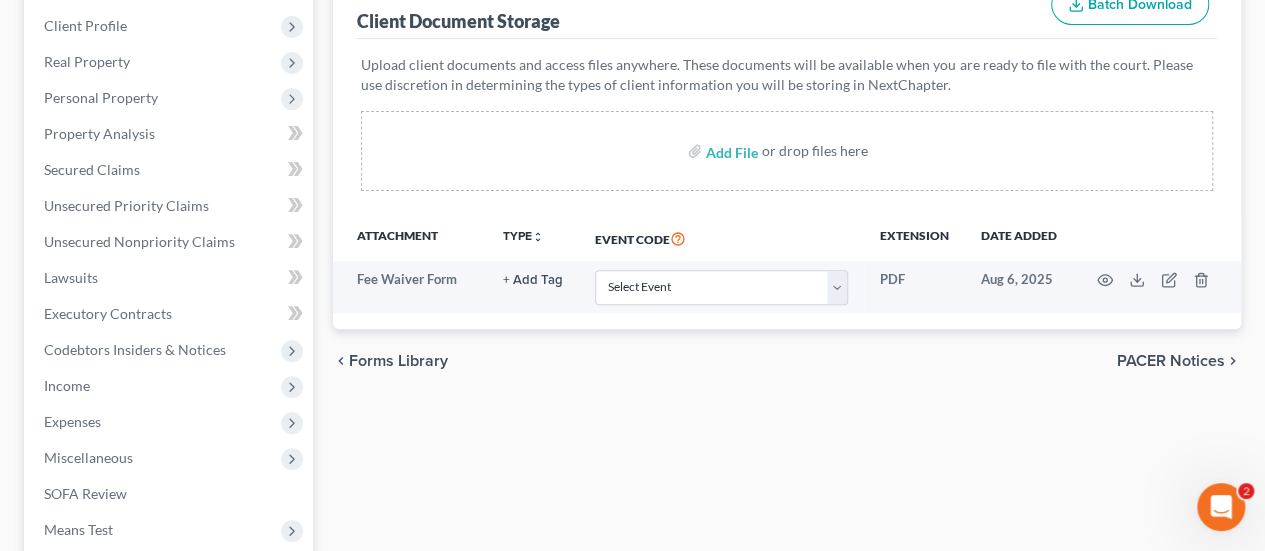click on "Forms Library
Client Document Storage
PACER Notices
Doc Creator
Download History
Client Document Storage
Batch Download
Upload client documents and access files anywhere. These documents will be available when you are ready to file with the court. Please use discretion in determining the types of client information you will be storing in NextChapter.
Add File
or drop files here
Attachment TYPE unfold_more NONE Hearing Notice Proof of Claim Event Code  Extension Date added Fee Waiver Form + Add Tag Select an option or create one Hearing Notice Proof of Claim Select Event Affidavit Affidavit of Adequate Protection and Lease Payments Affidavit of Default Affidavit of Justification Amended Creditor Matrix Amended Disclosure of Compensation of Attorney for Debtor Amended Reaffirmation Agreement Amended Schedules Amended Statement of Financial Affairs Amended Voluntary Petition Balance Sheet" at bounding box center (787, 407) 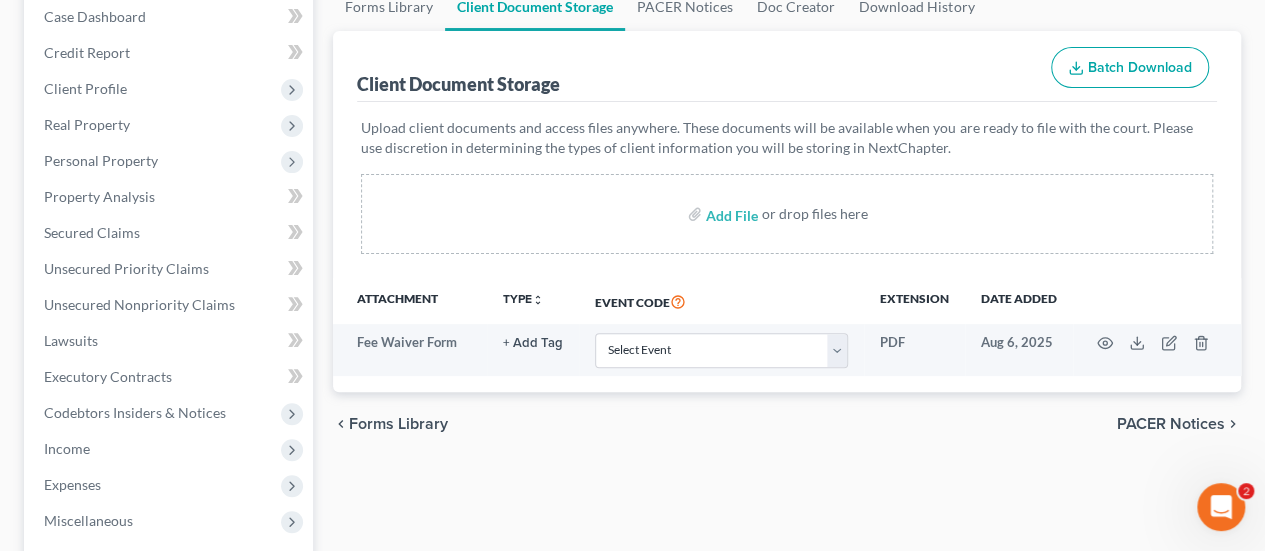 scroll, scrollTop: 15, scrollLeft: 0, axis: vertical 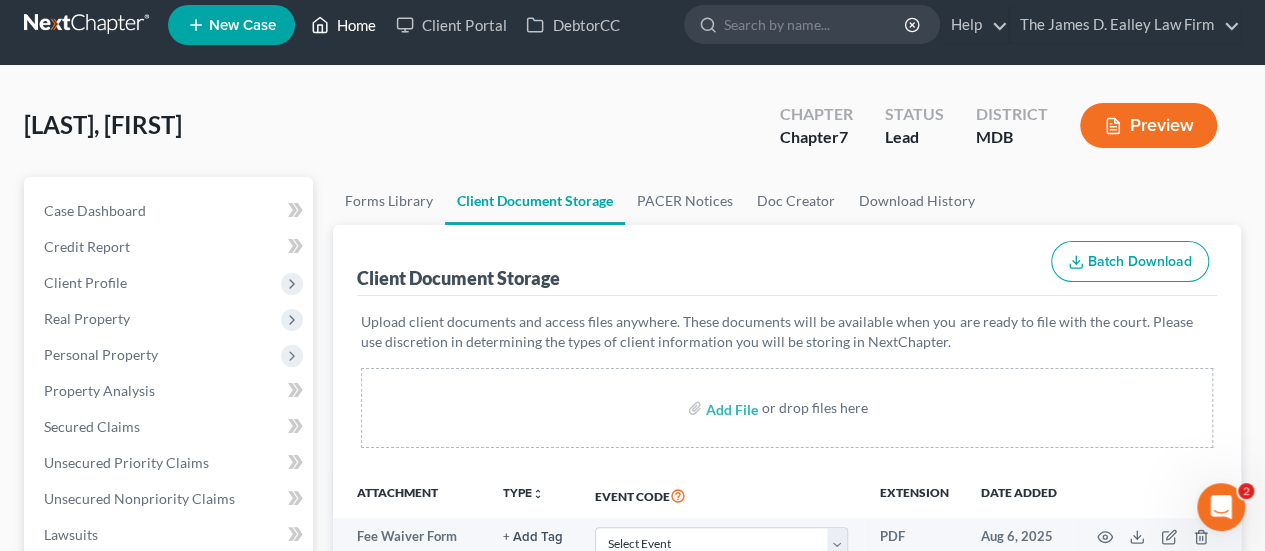 click on "Home" at bounding box center [343, 25] 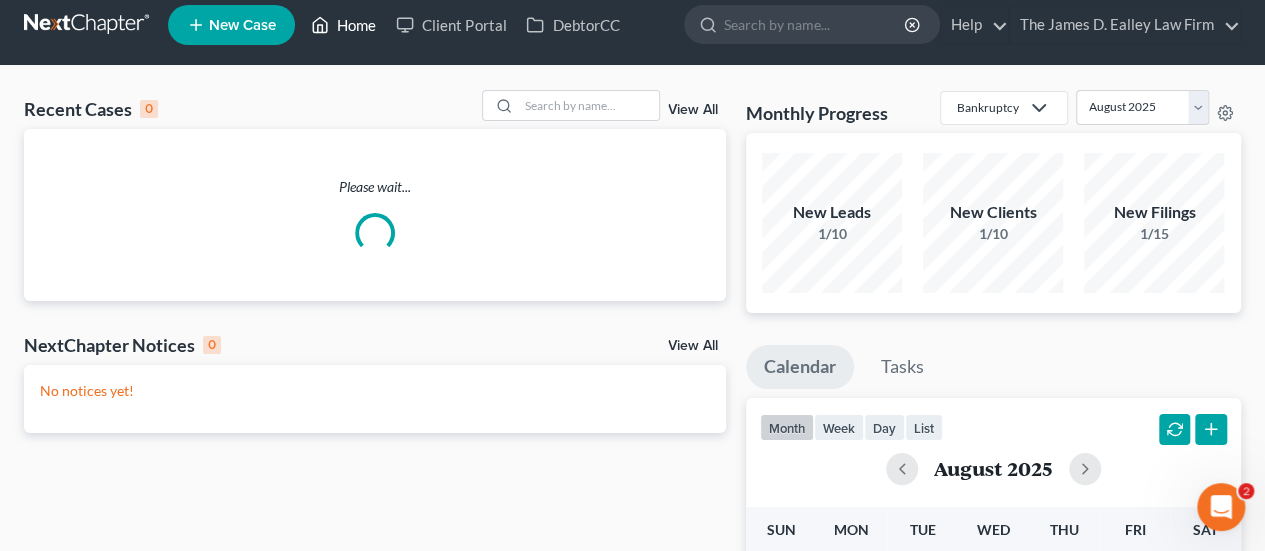 scroll, scrollTop: 0, scrollLeft: 0, axis: both 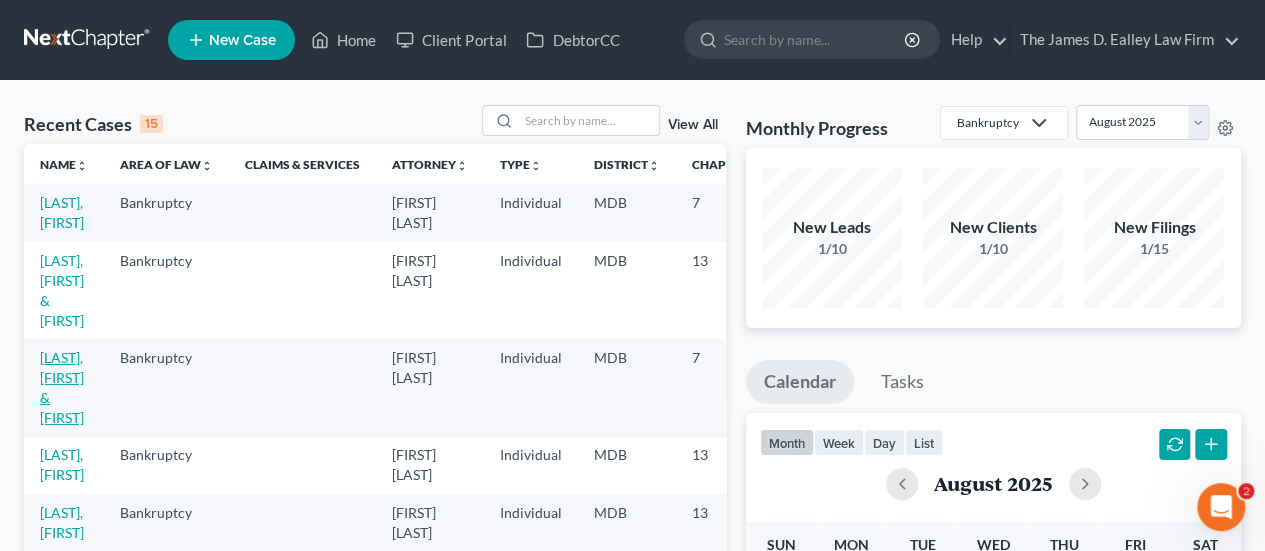 click on "[LAST], [FIRST] & [FIRST]" at bounding box center (62, 387) 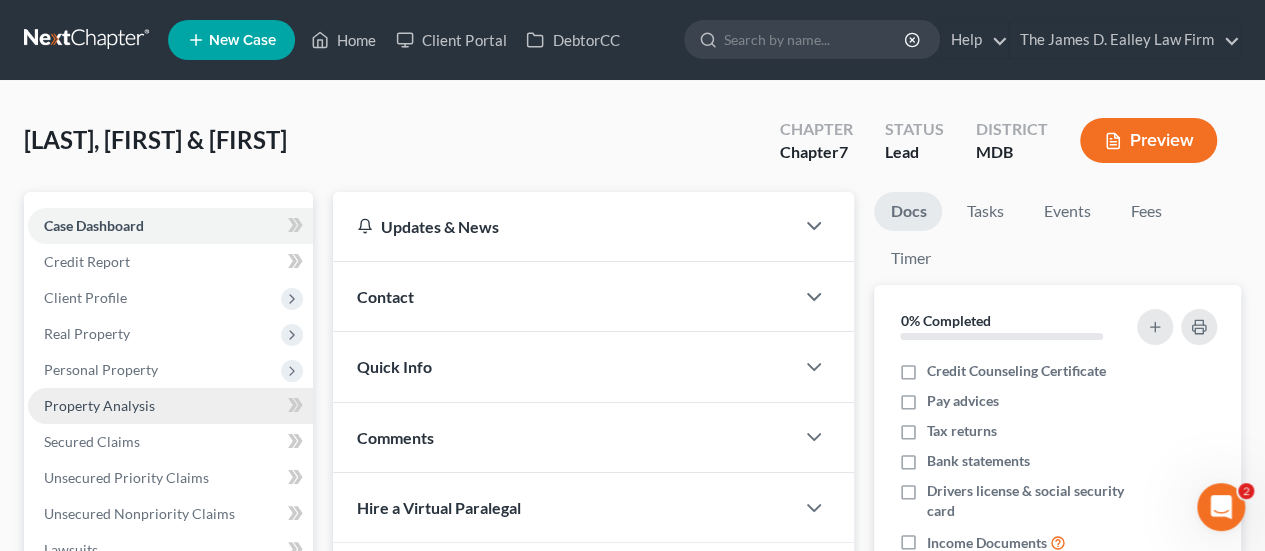click on "Property Analysis" at bounding box center [99, 405] 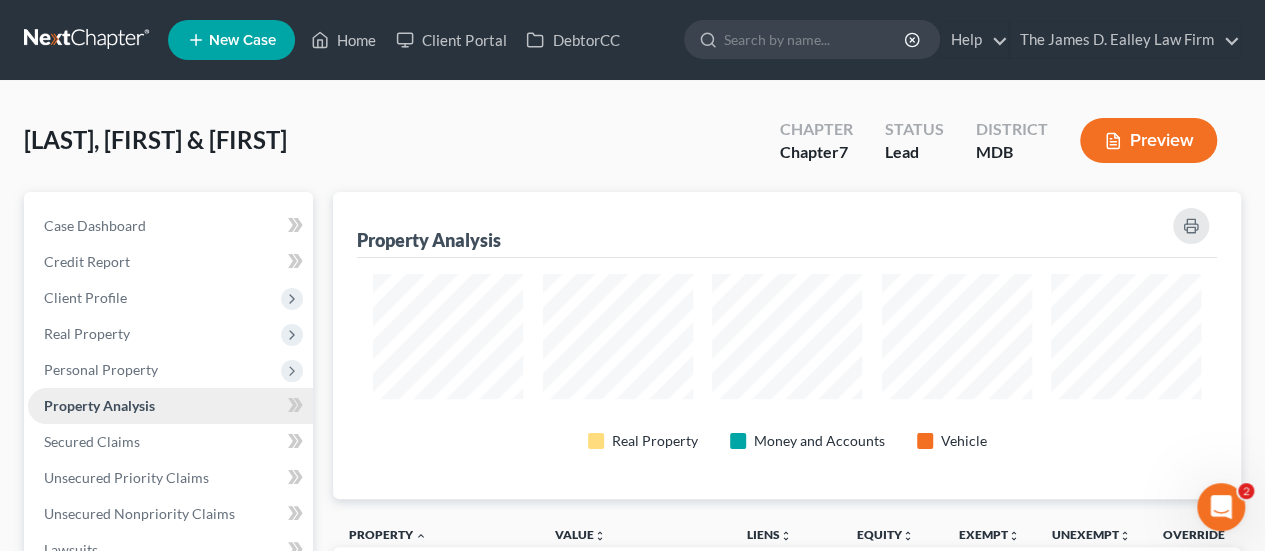 scroll, scrollTop: 999693, scrollLeft: 999092, axis: both 